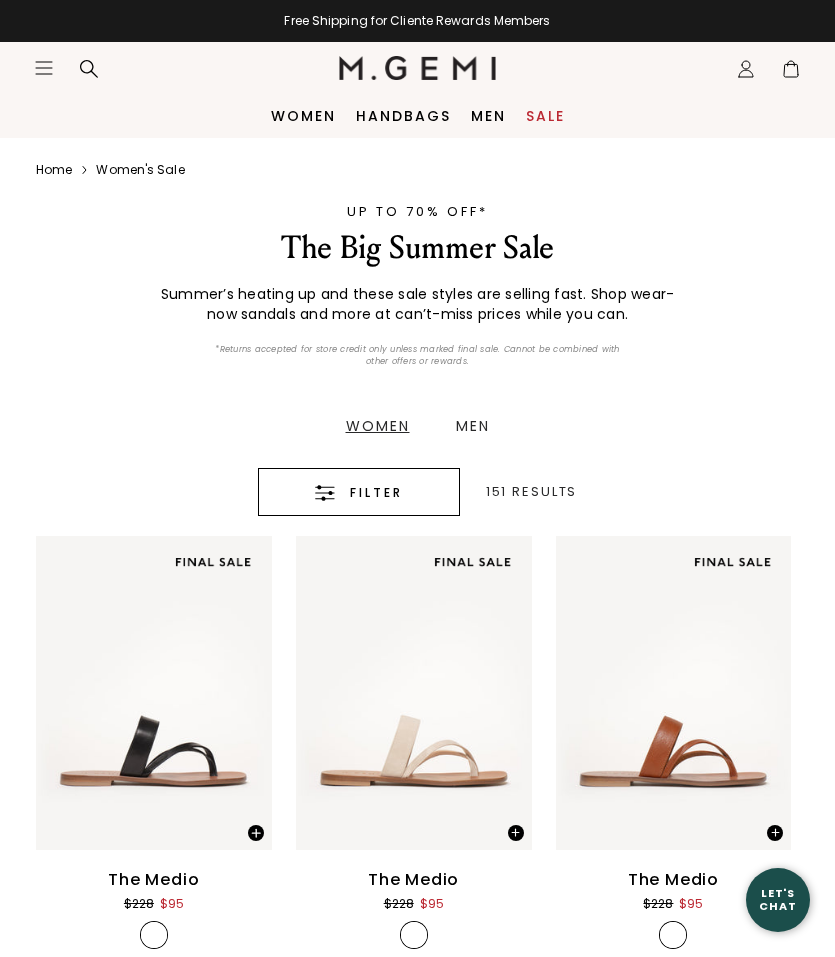 scroll, scrollTop: 0, scrollLeft: 0, axis: both 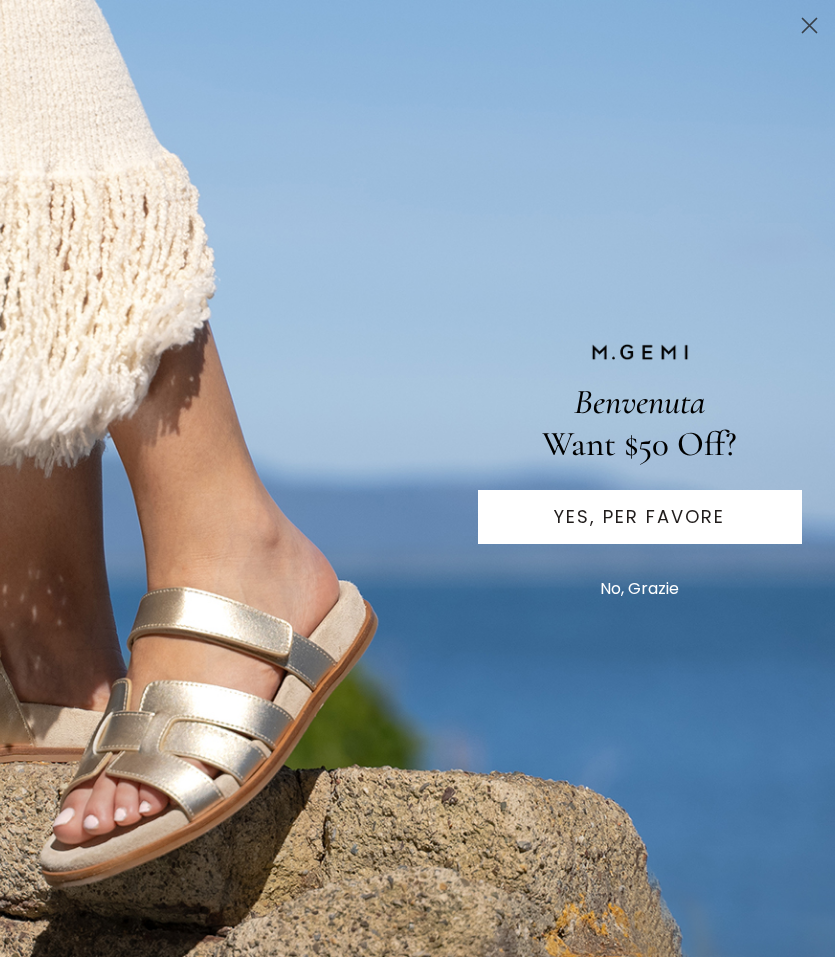 click 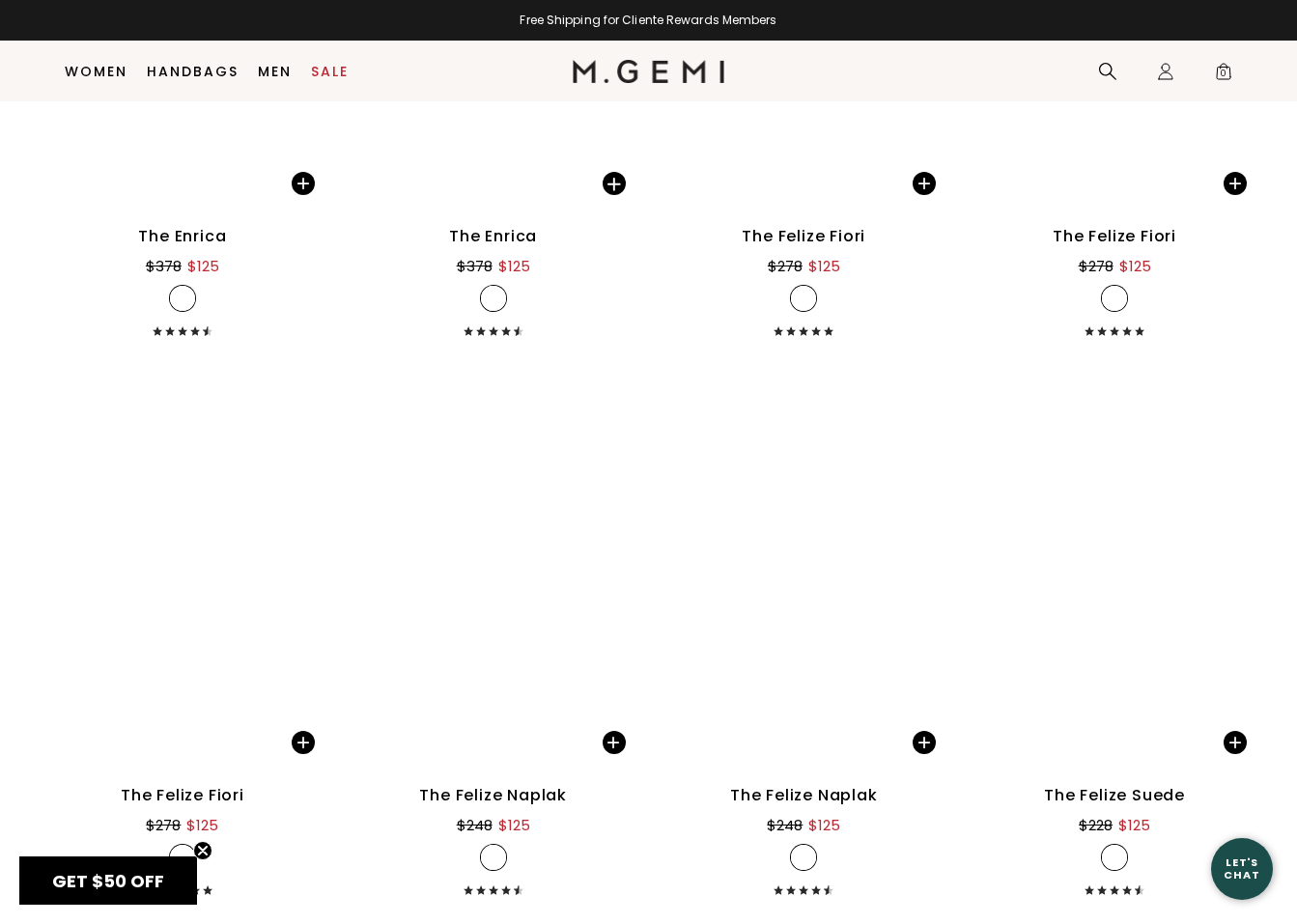 scroll, scrollTop: 13856, scrollLeft: 0, axis: vertical 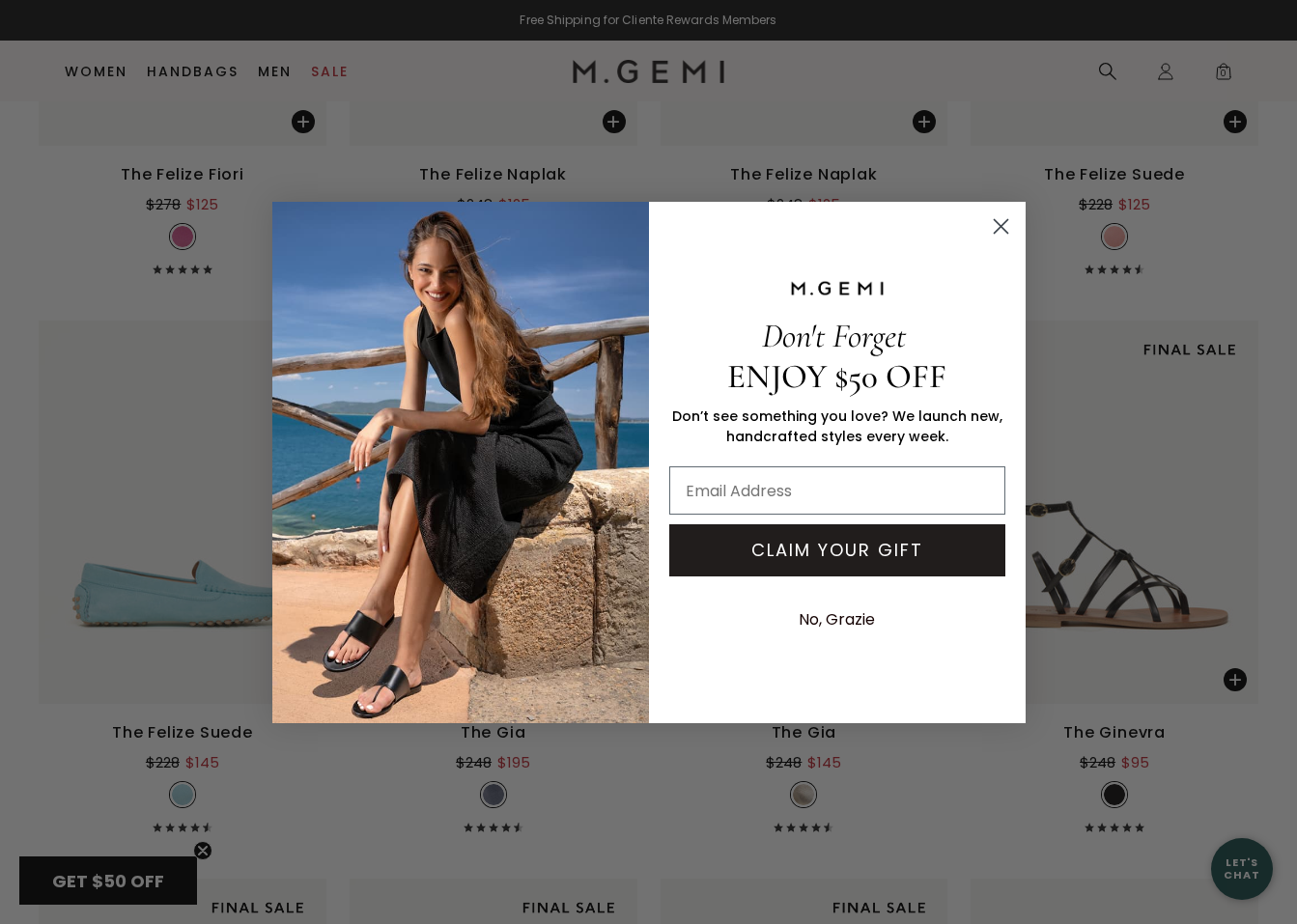 click 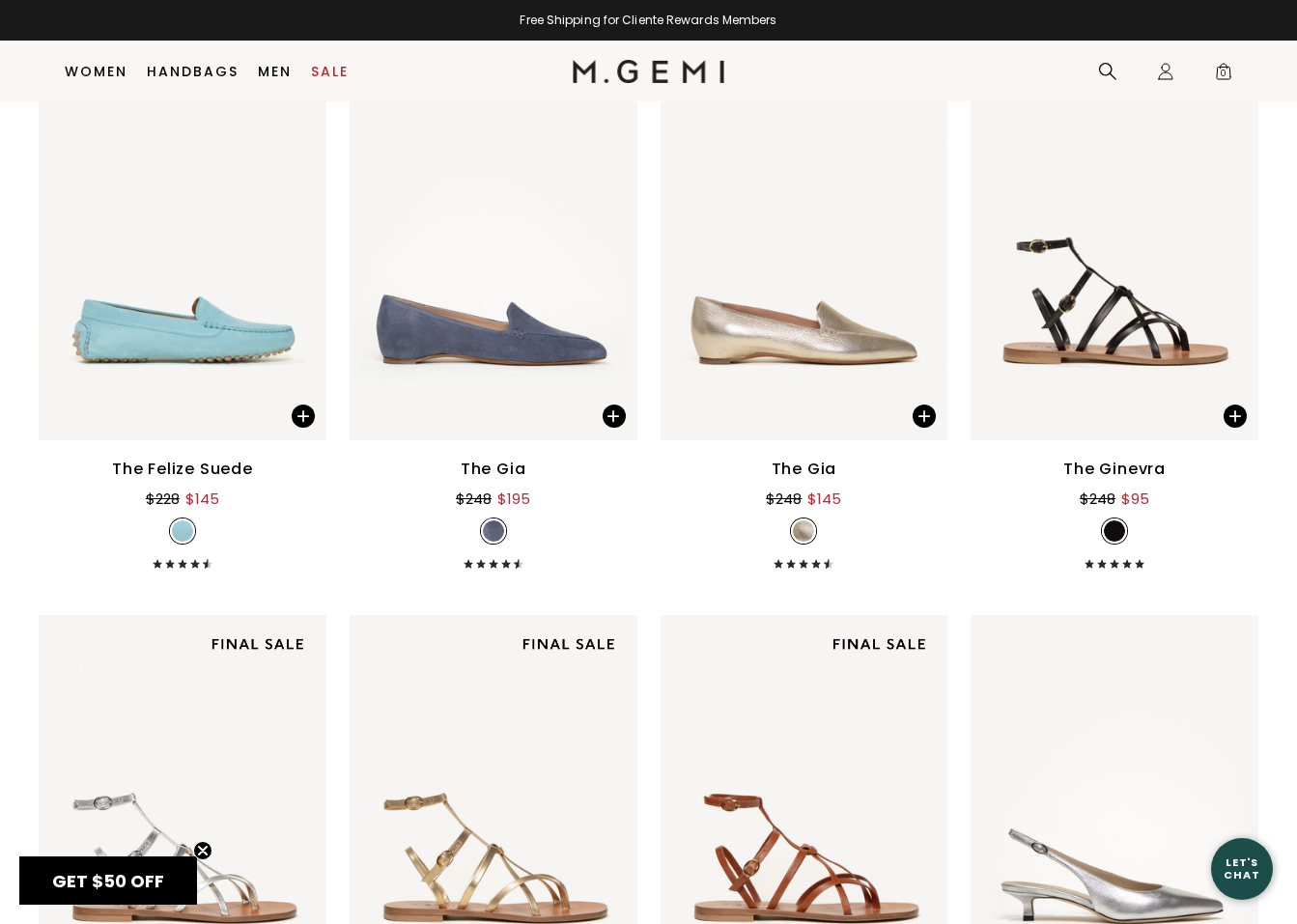scroll, scrollTop: 14718, scrollLeft: 0, axis: vertical 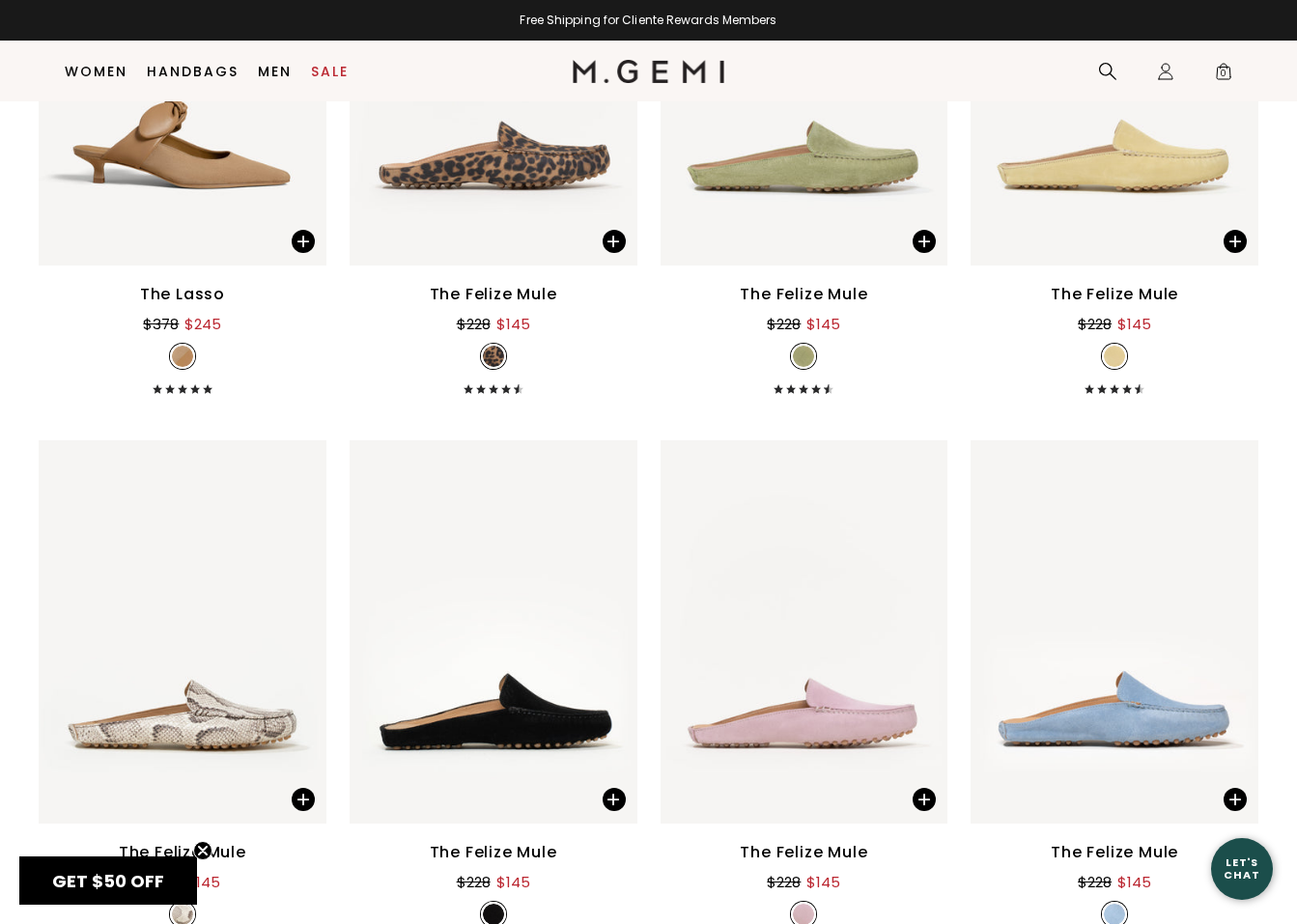 click at bounding box center (183, 631) 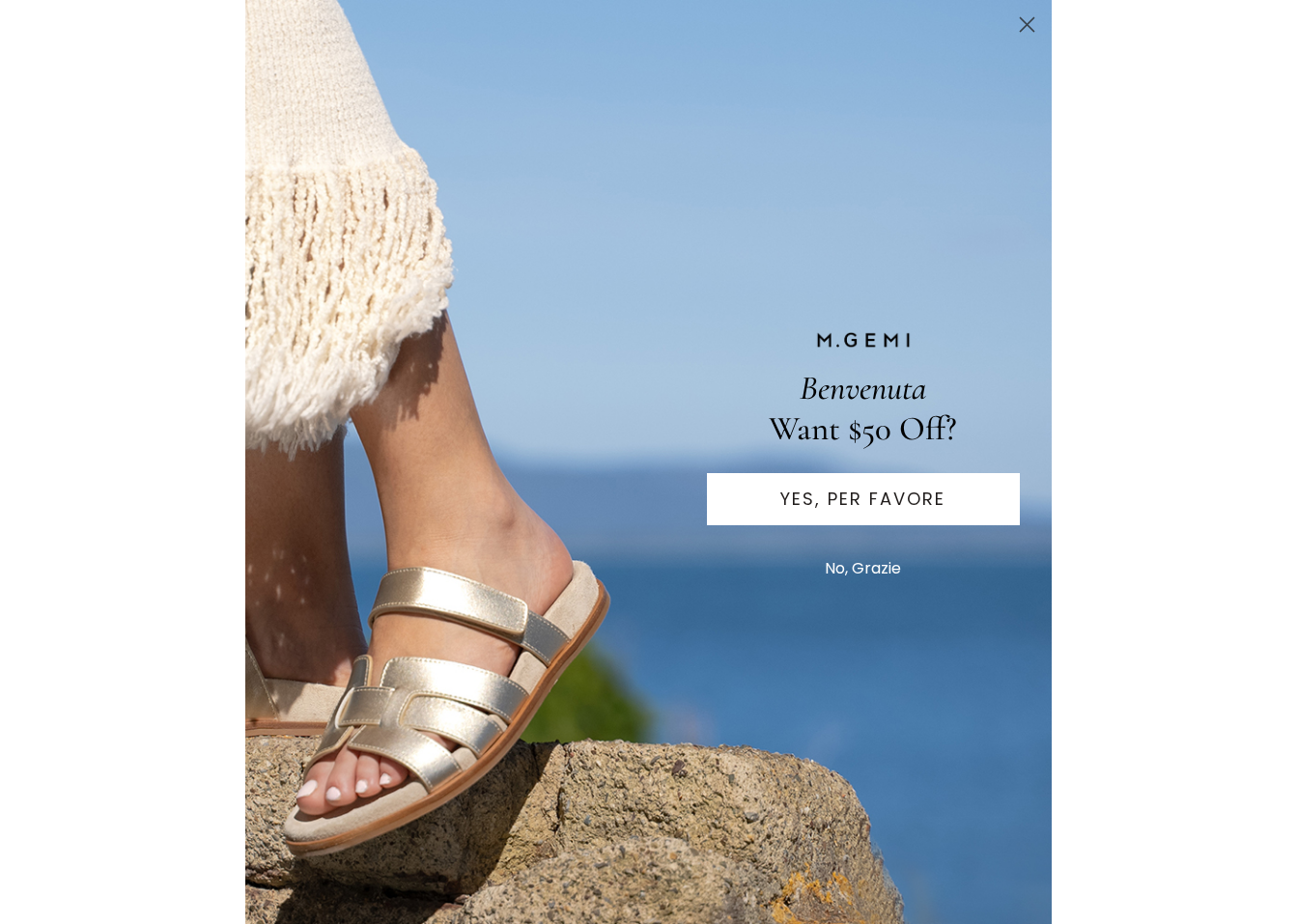 scroll, scrollTop: 0, scrollLeft: 0, axis: both 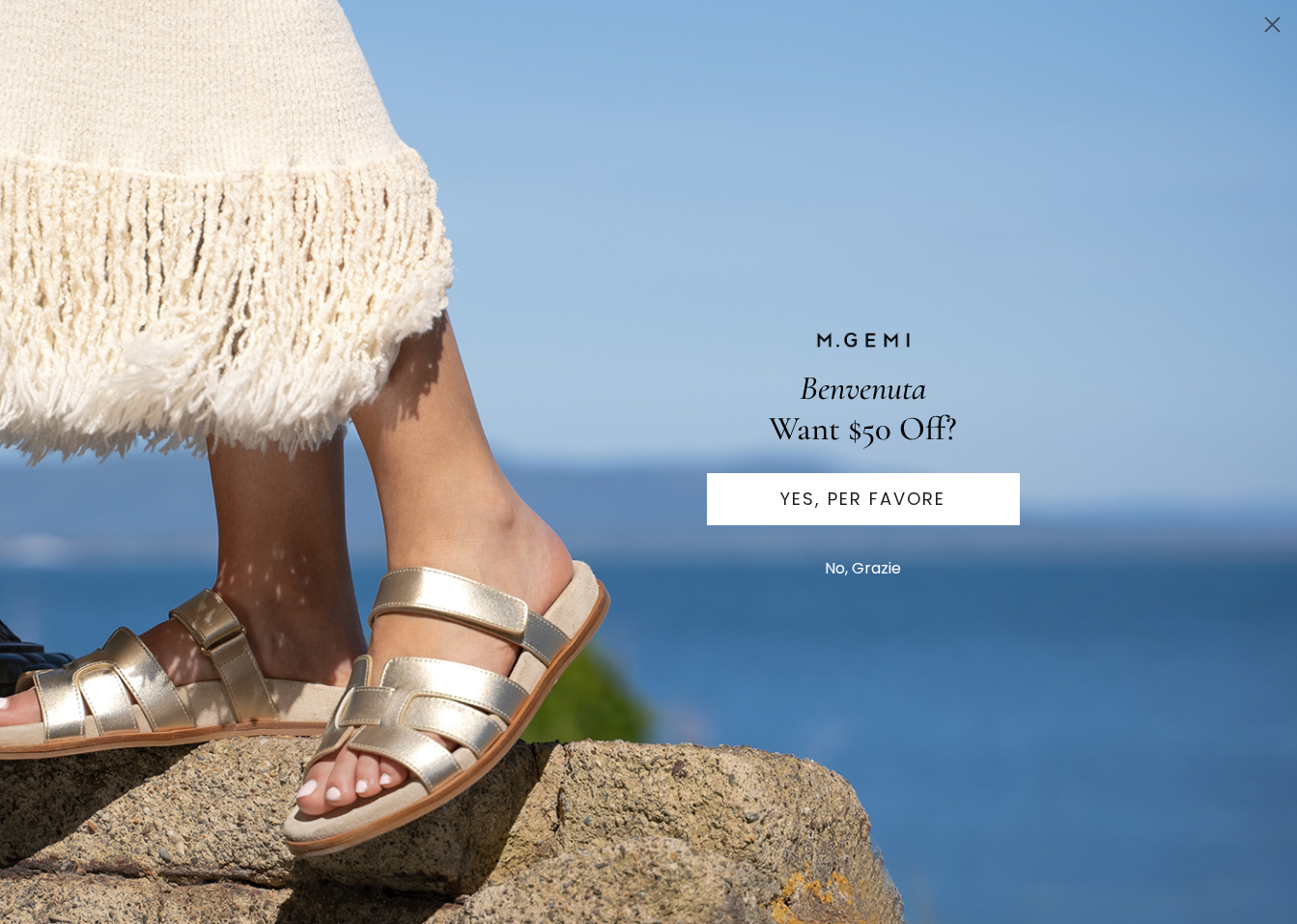 click 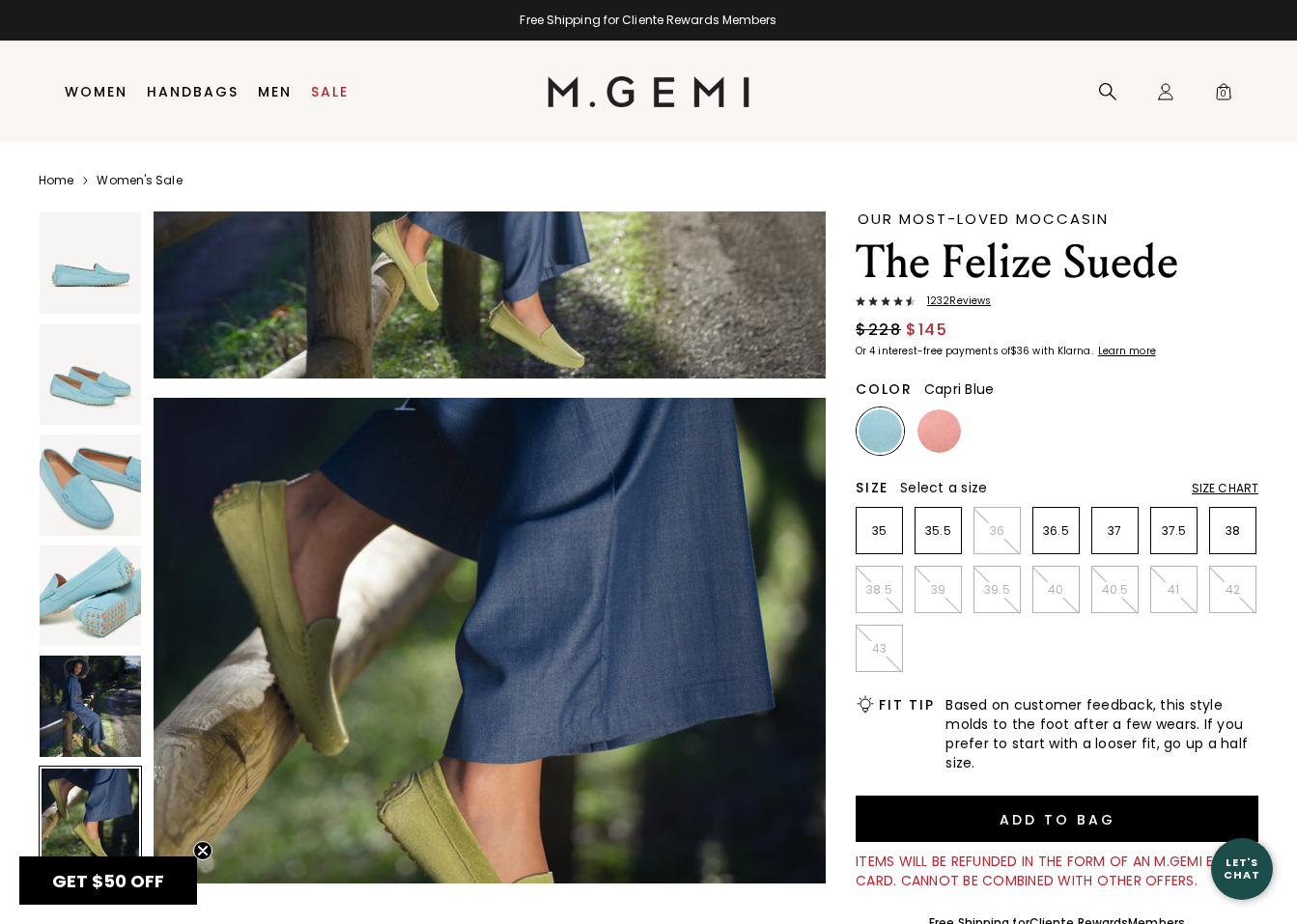 scroll, scrollTop: 3404, scrollLeft: 0, axis: vertical 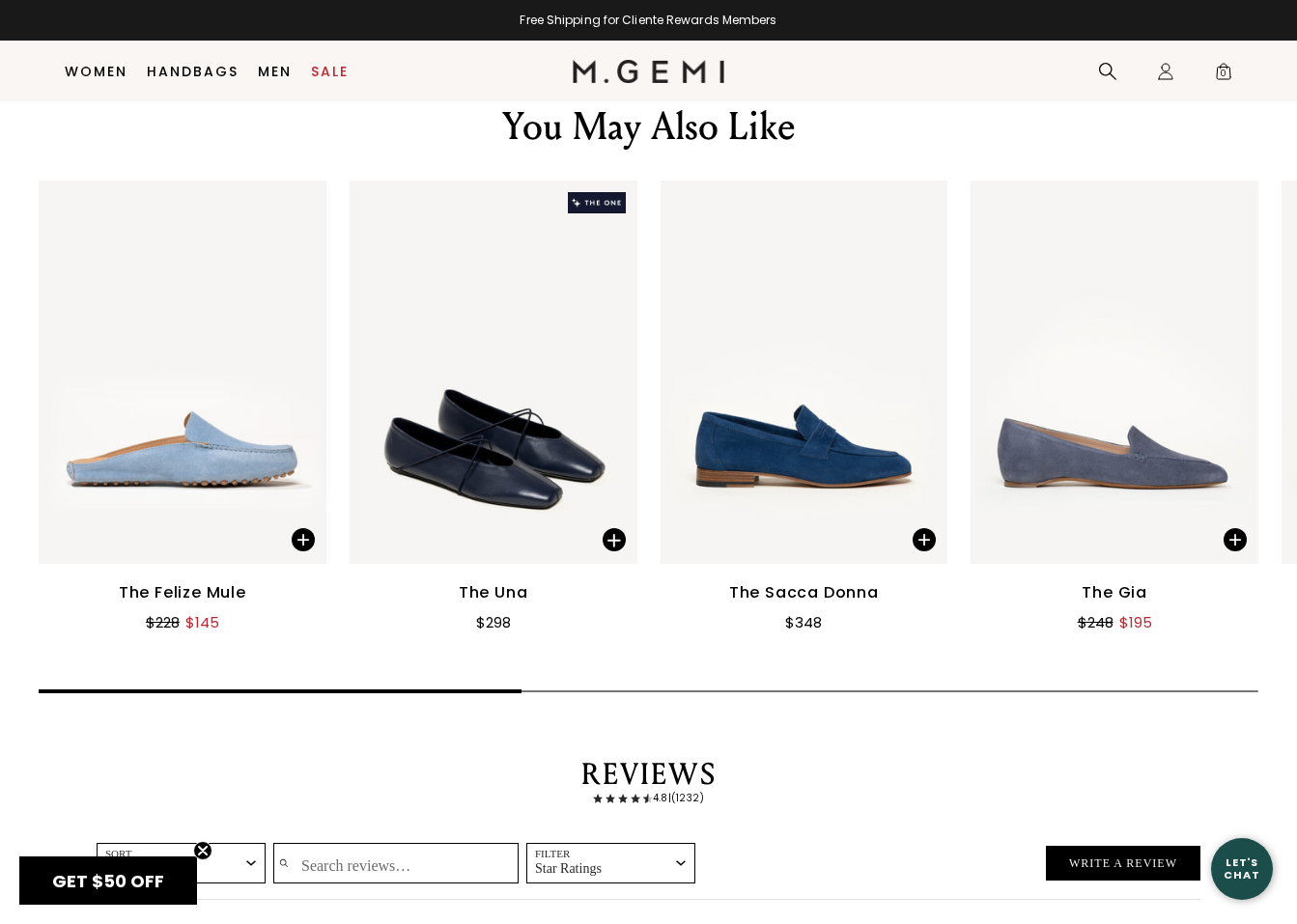 click at bounding box center (183, 372) 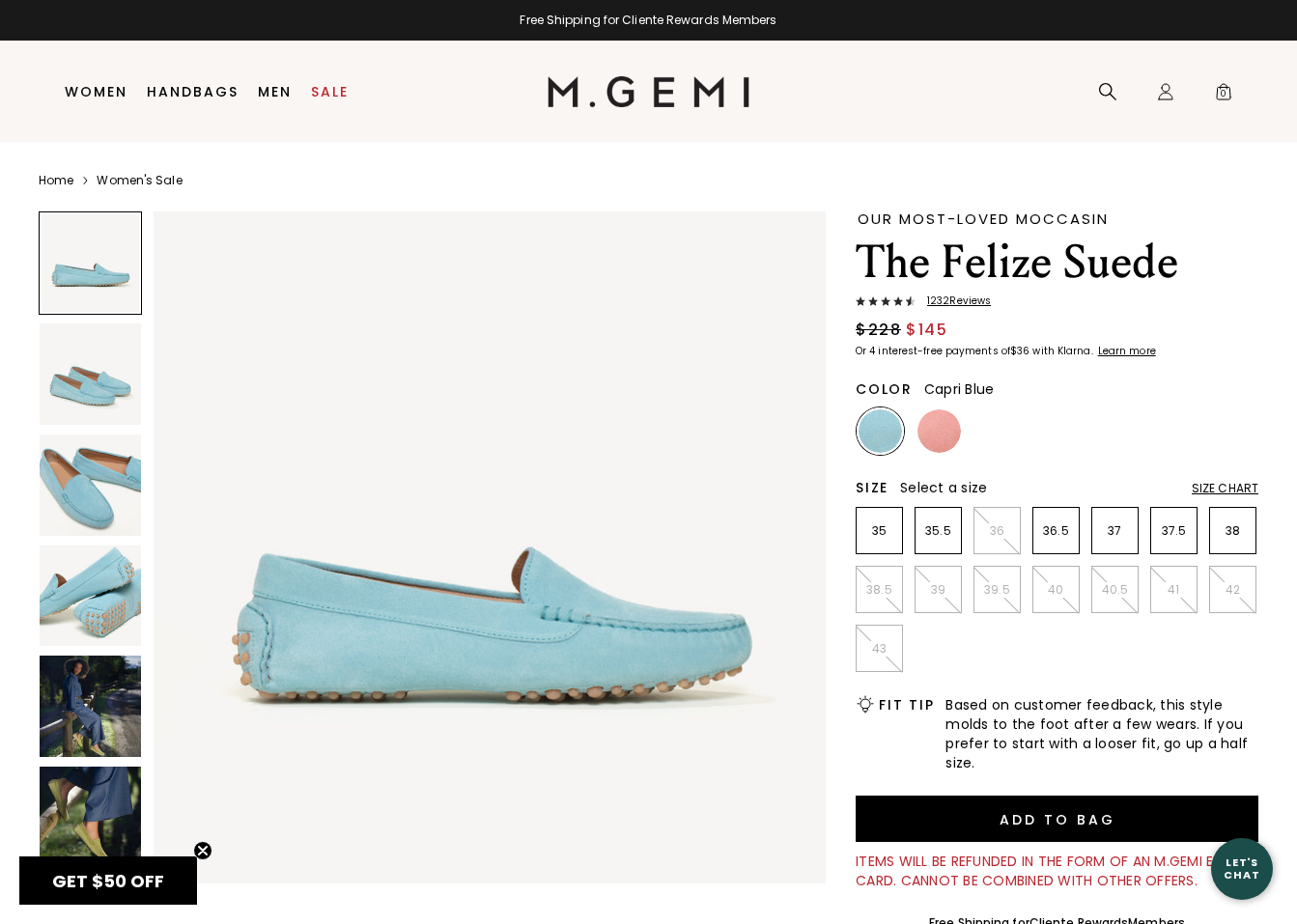 scroll, scrollTop: 0, scrollLeft: 0, axis: both 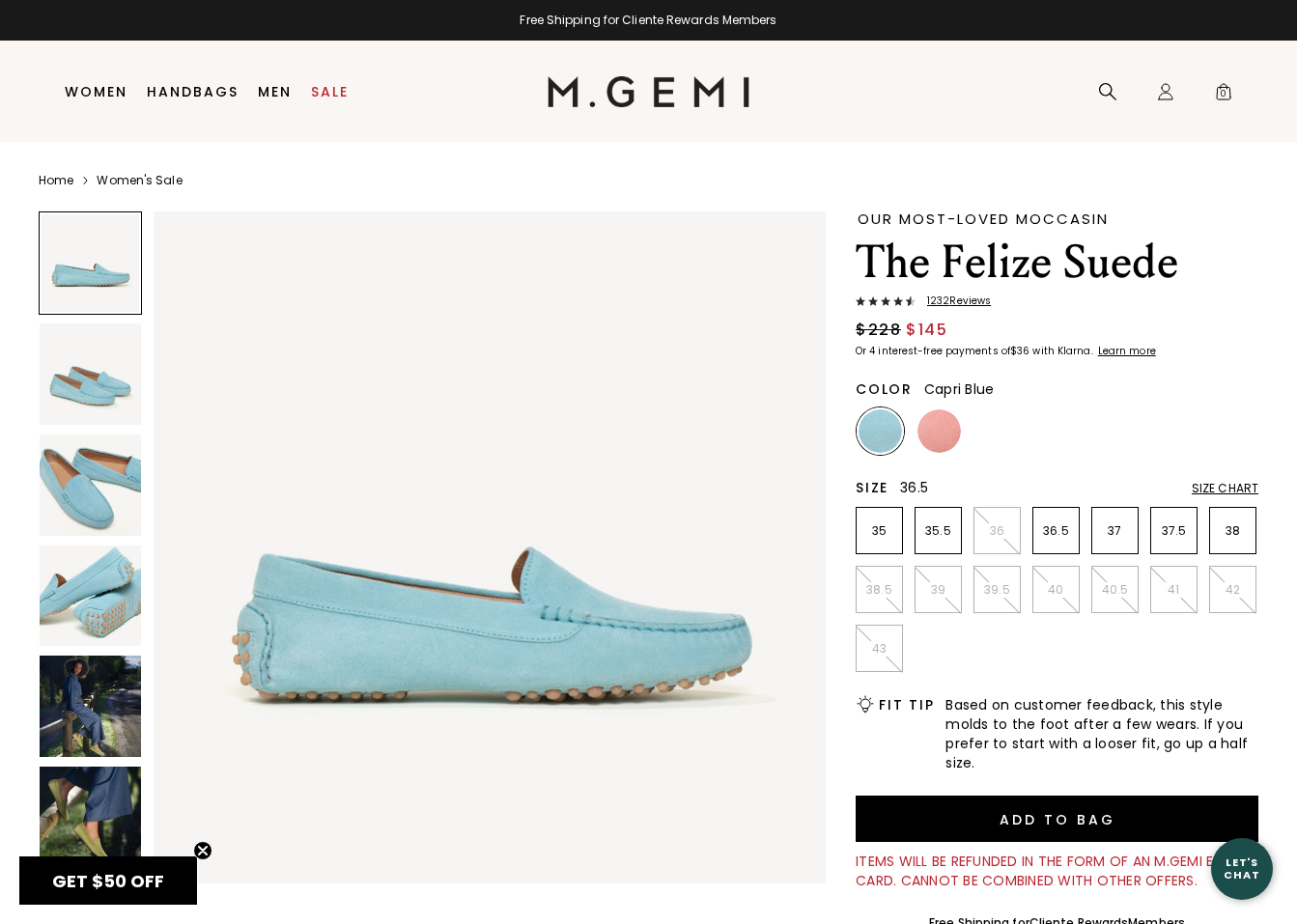 click on "36.5" at bounding box center (1056, 531) 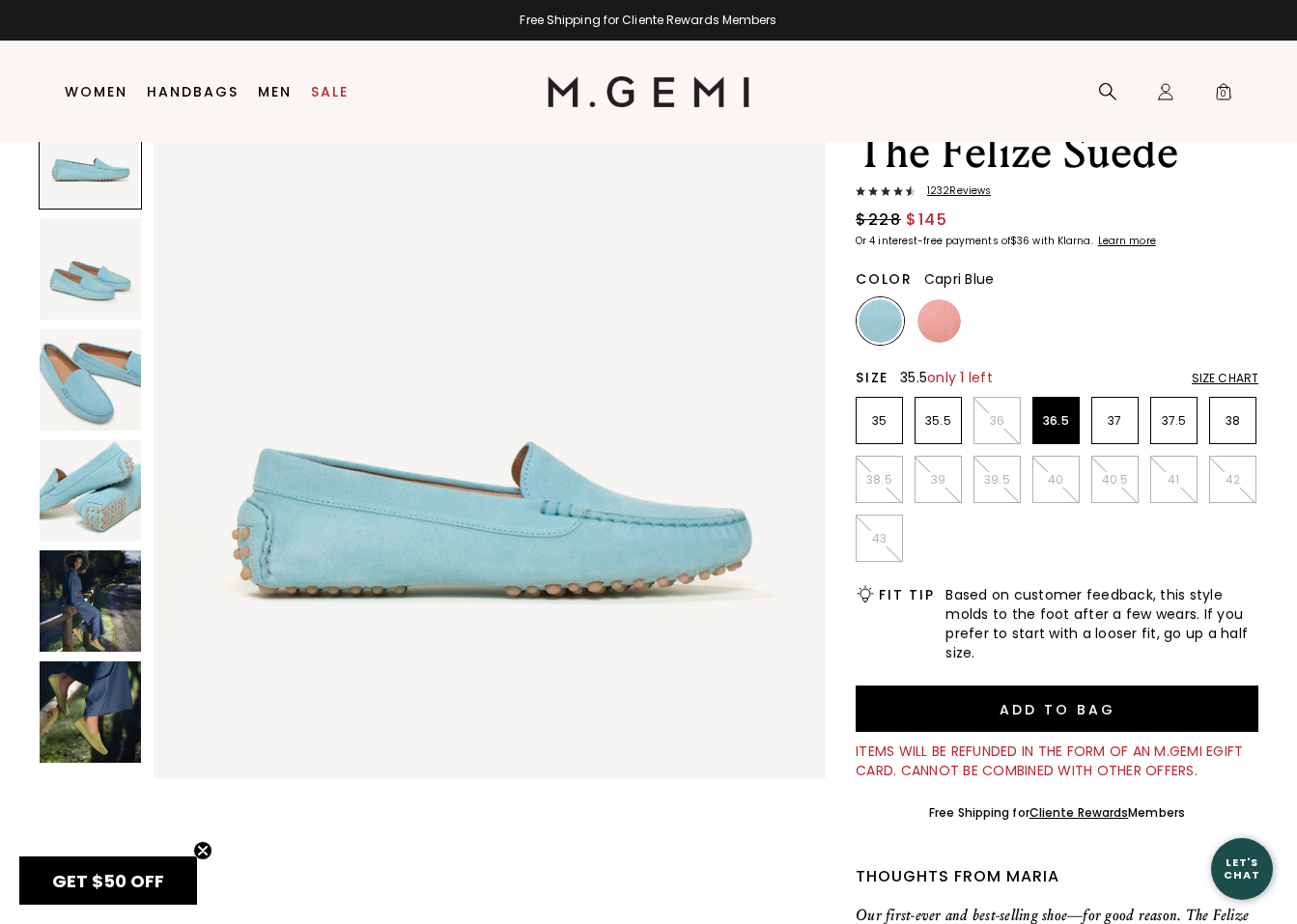 scroll, scrollTop: 0, scrollLeft: 0, axis: both 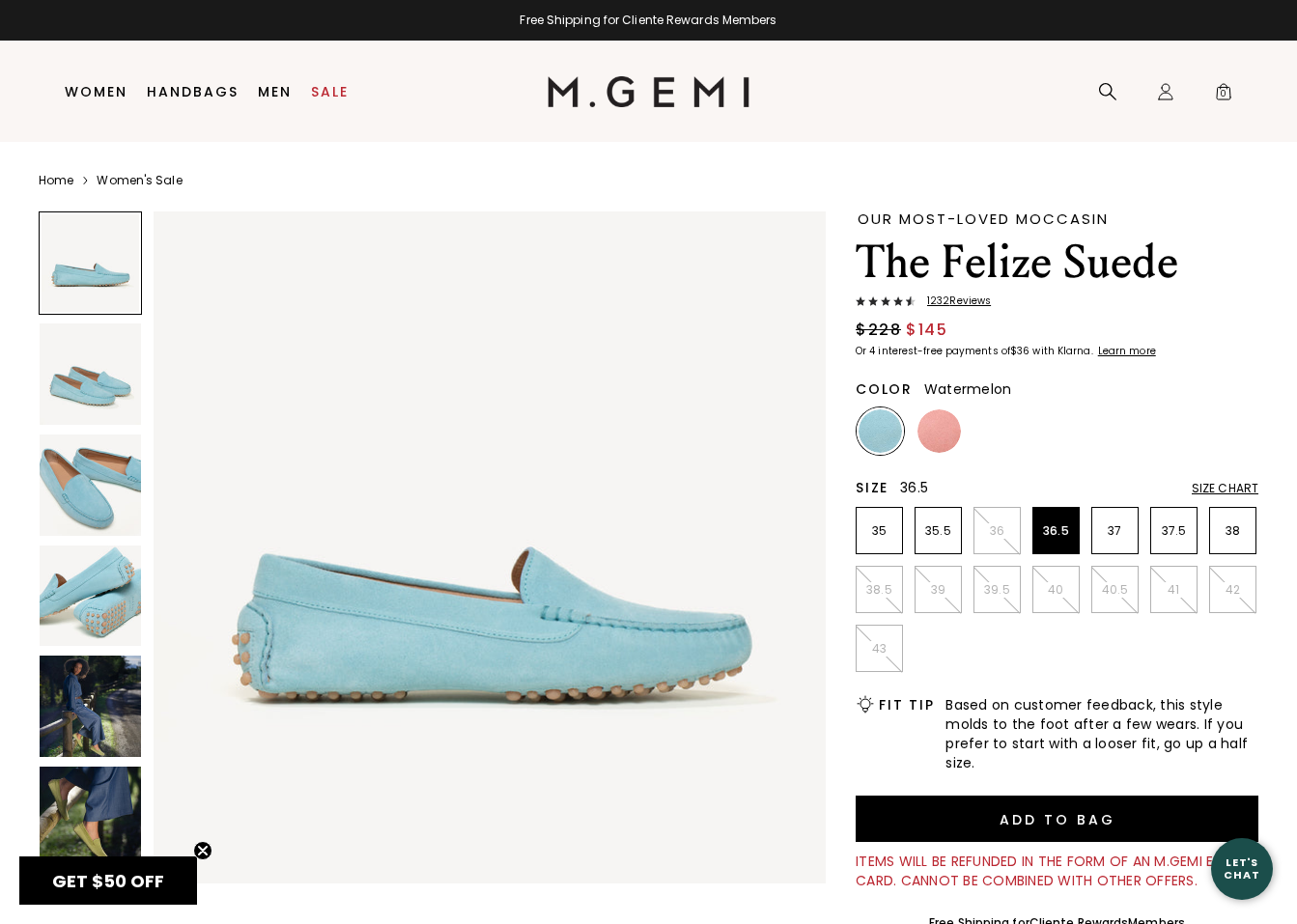 click at bounding box center [939, 431] 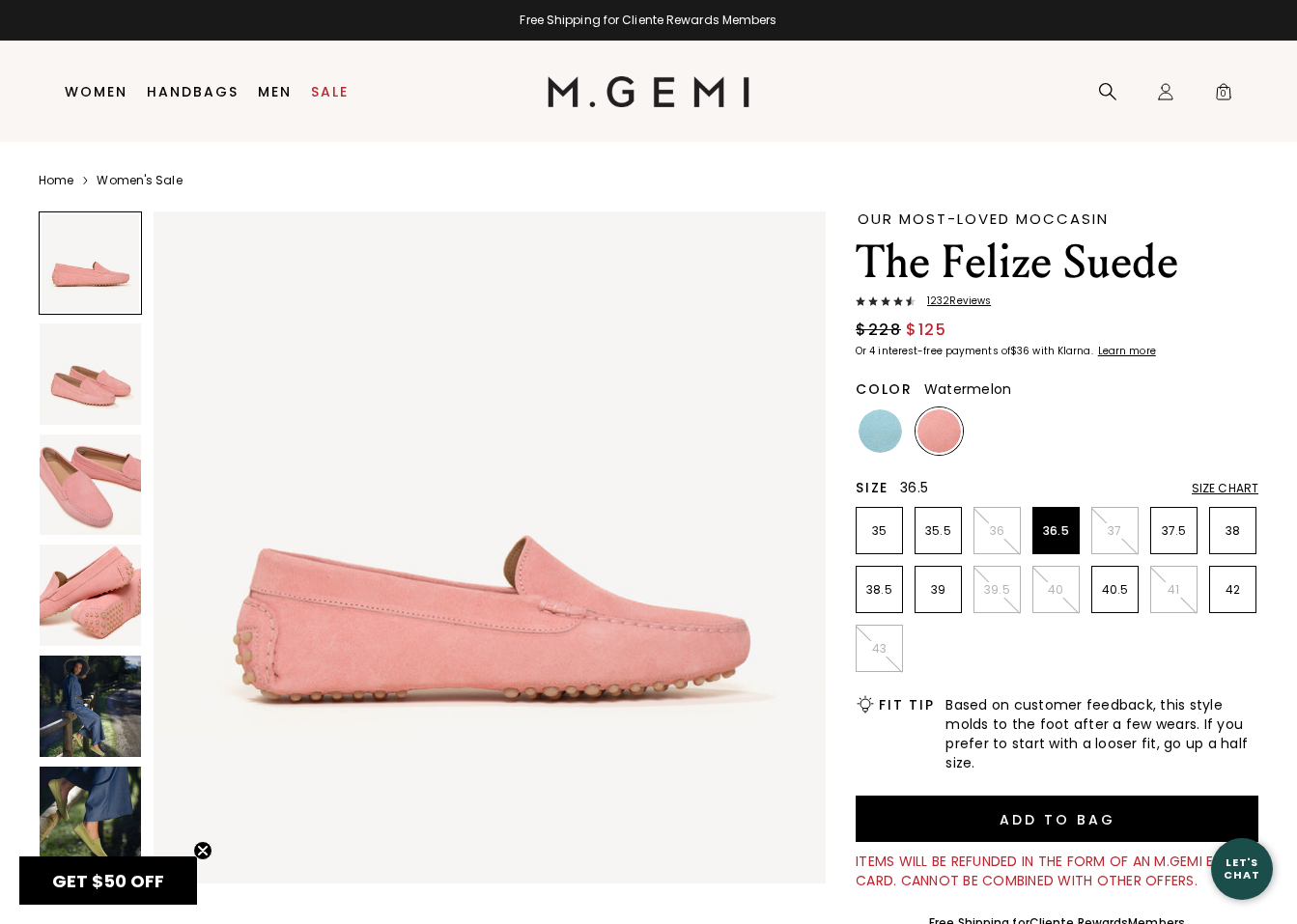 scroll, scrollTop: 0, scrollLeft: 0, axis: both 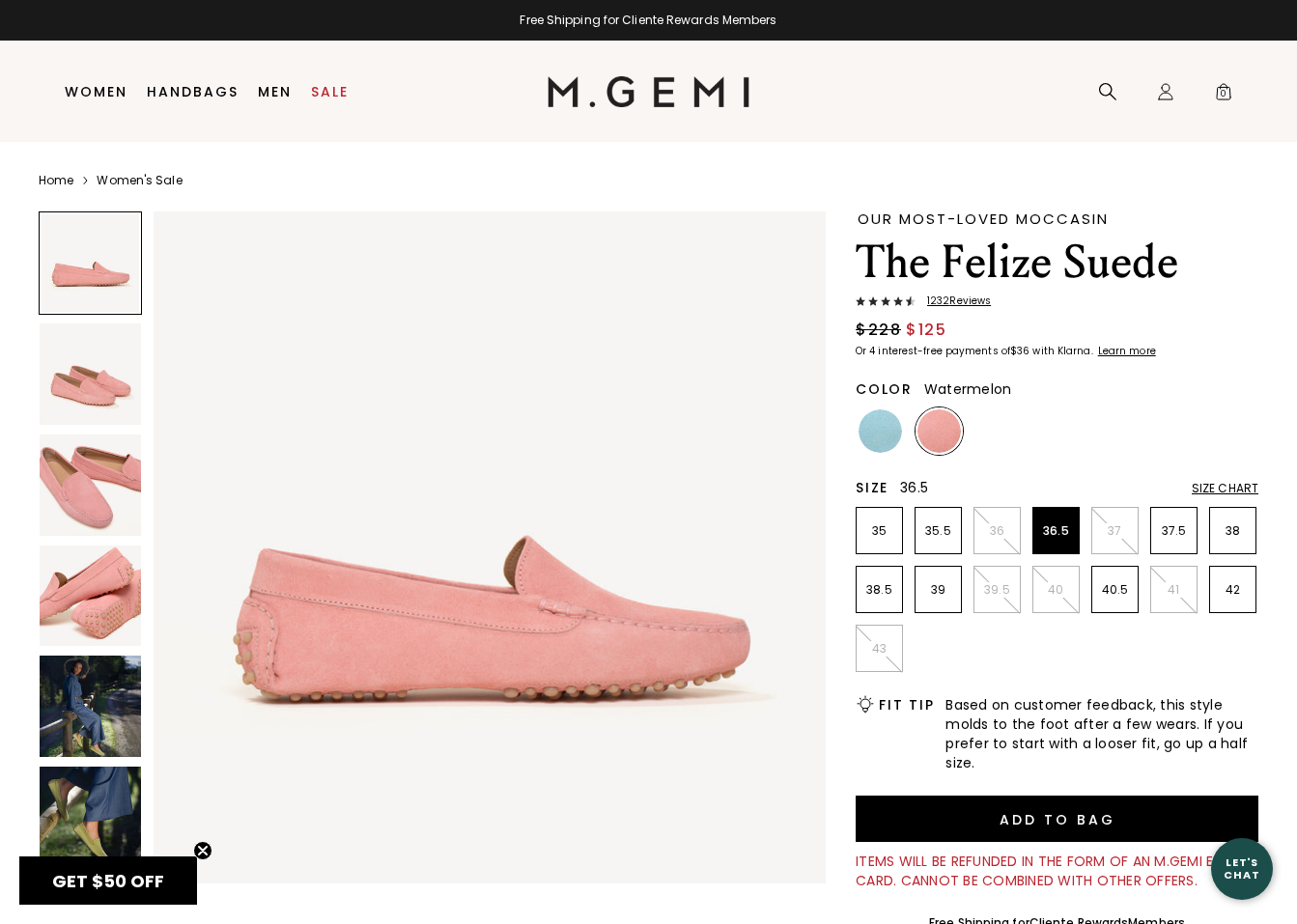 click at bounding box center (90, 706) 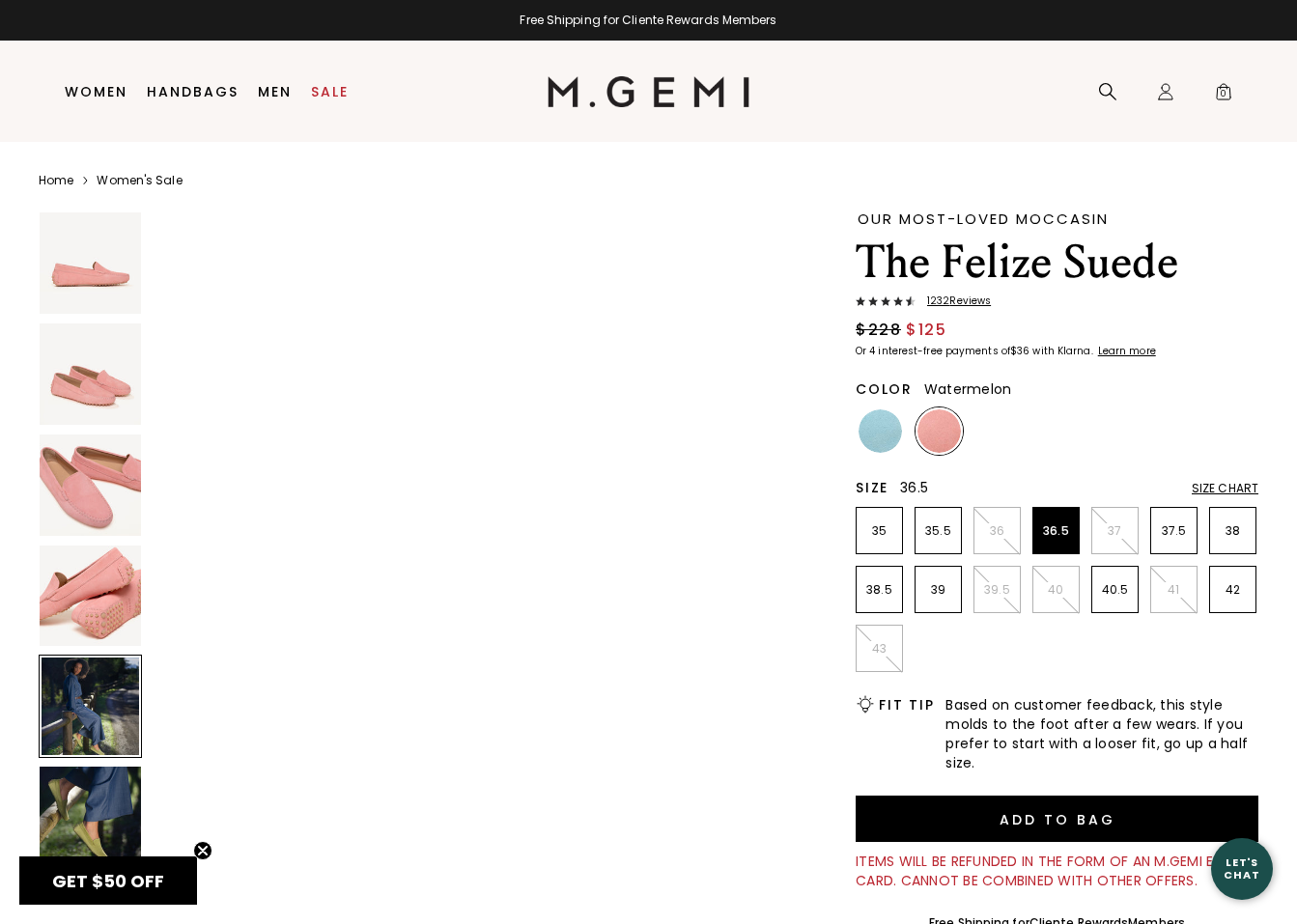 scroll, scrollTop: 2708, scrollLeft: 0, axis: vertical 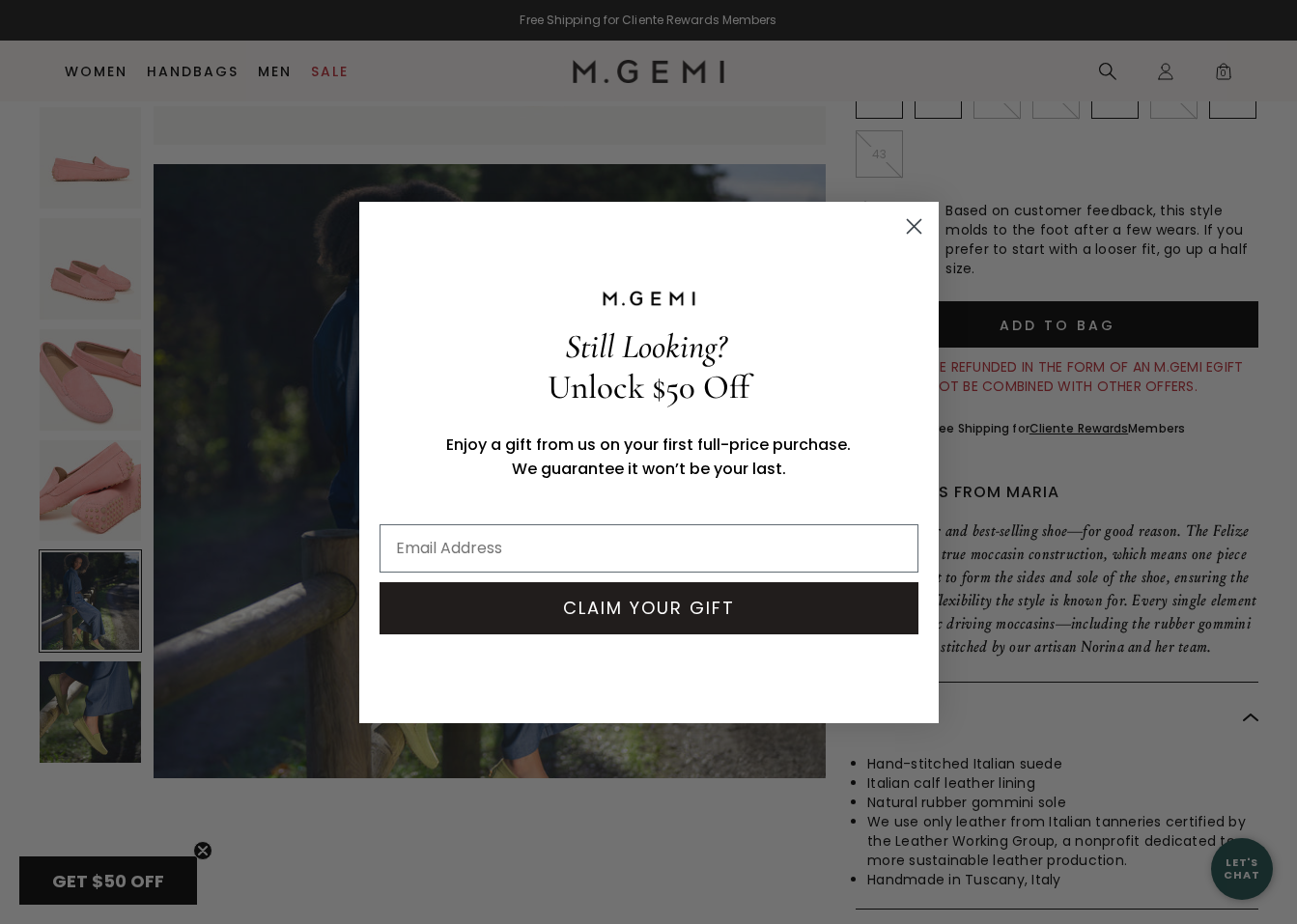 click 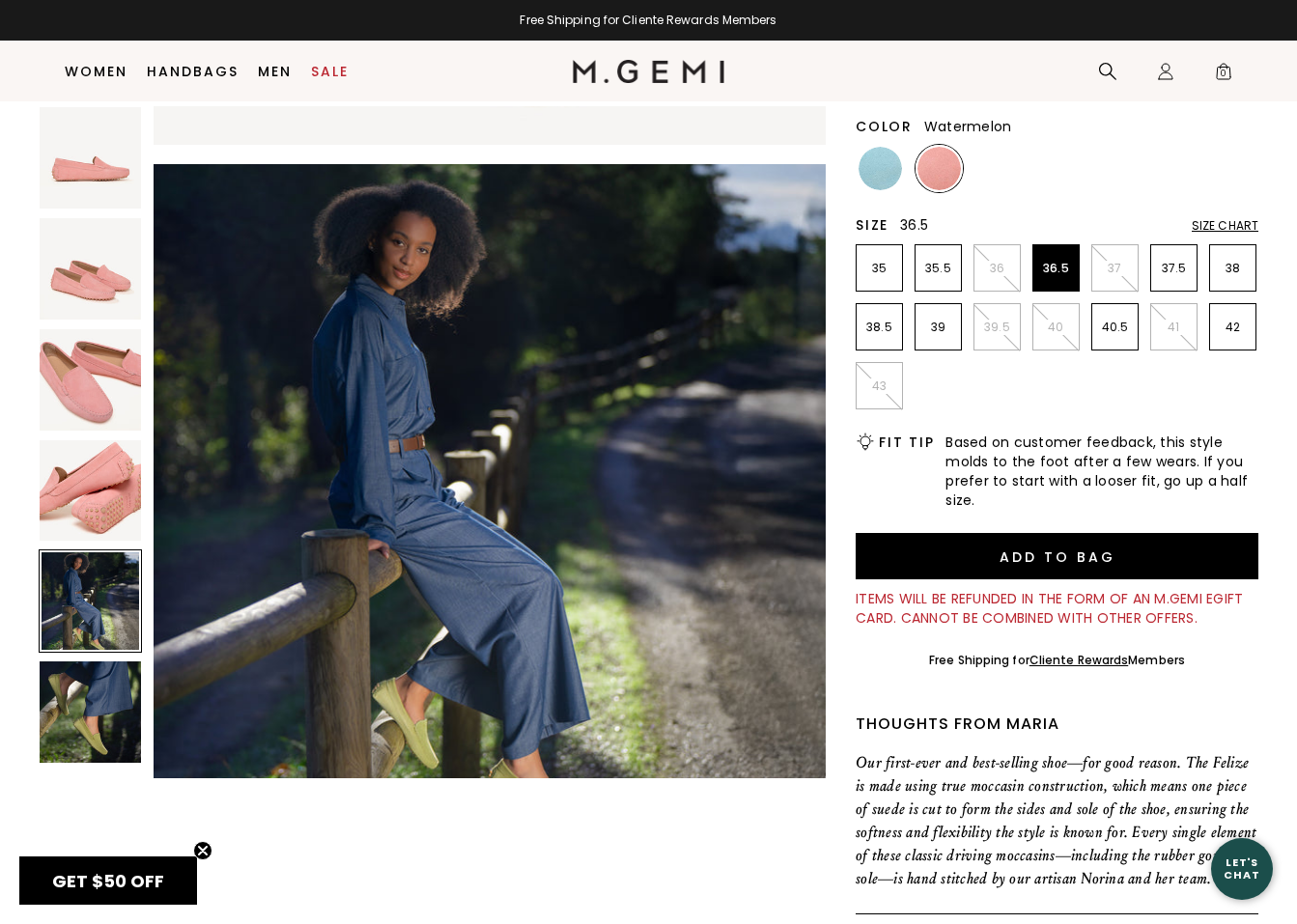 scroll, scrollTop: 221, scrollLeft: 0, axis: vertical 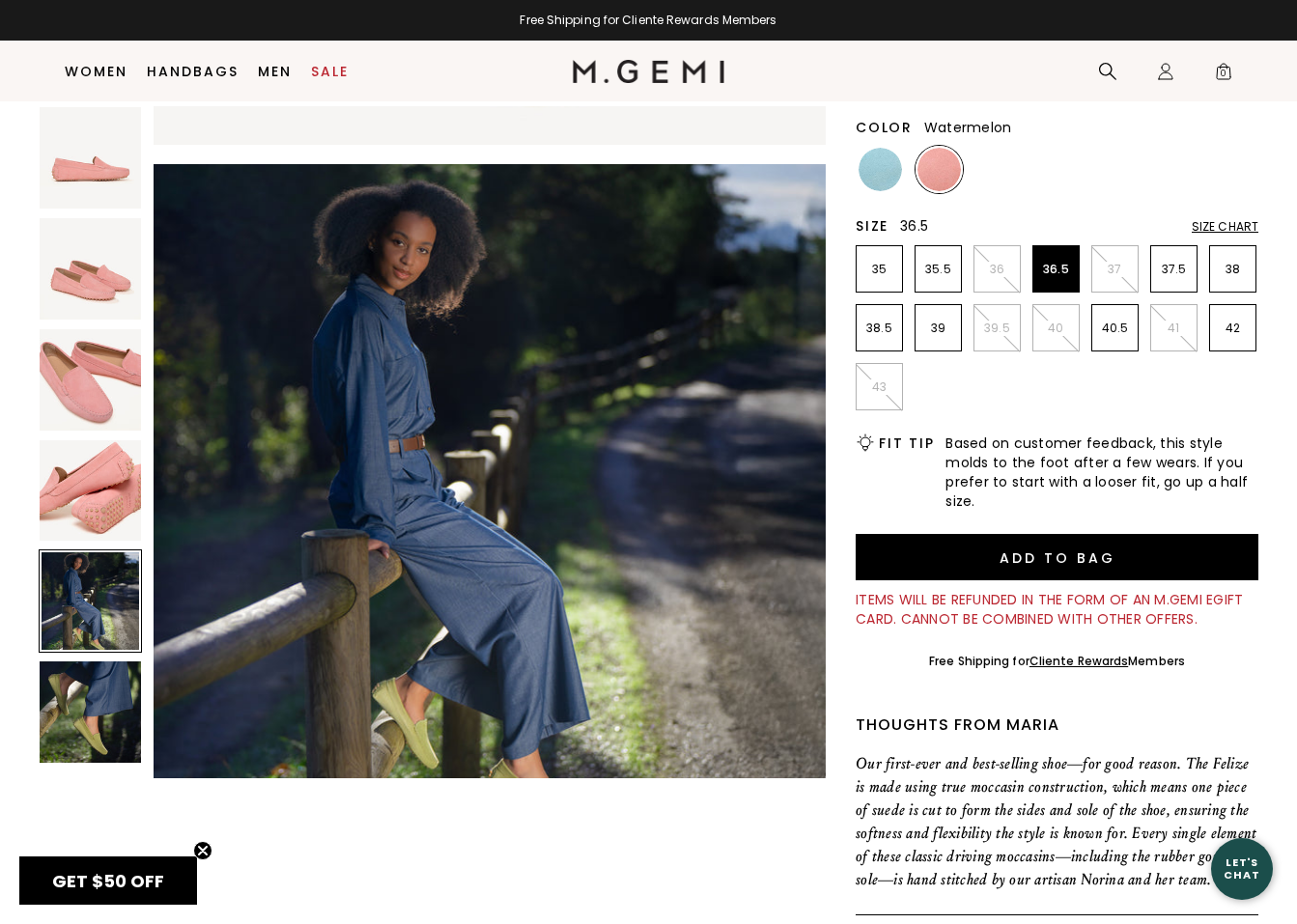 click at bounding box center (90, 712) 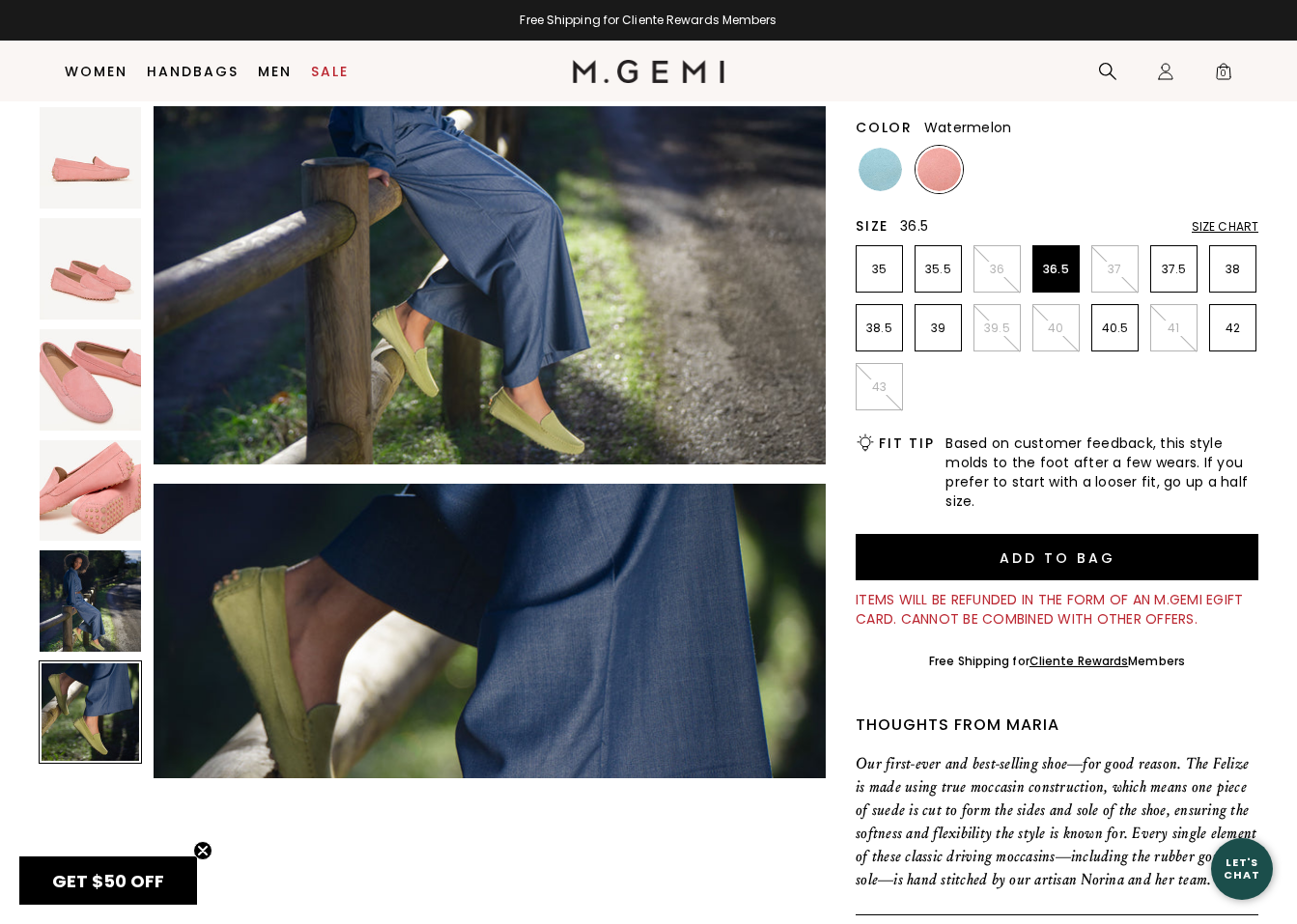 scroll, scrollTop: 3385, scrollLeft: 0, axis: vertical 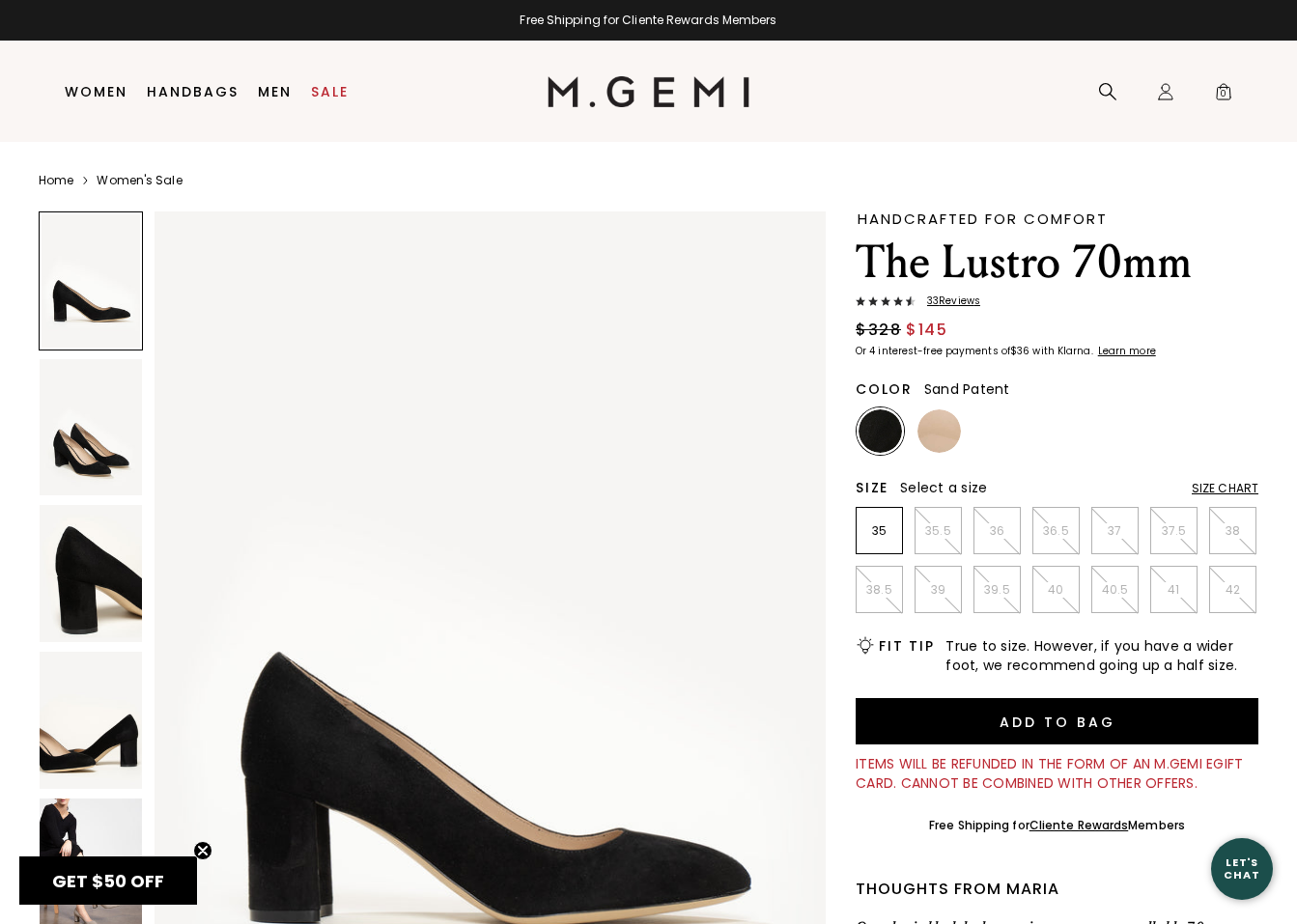 click at bounding box center [939, 431] 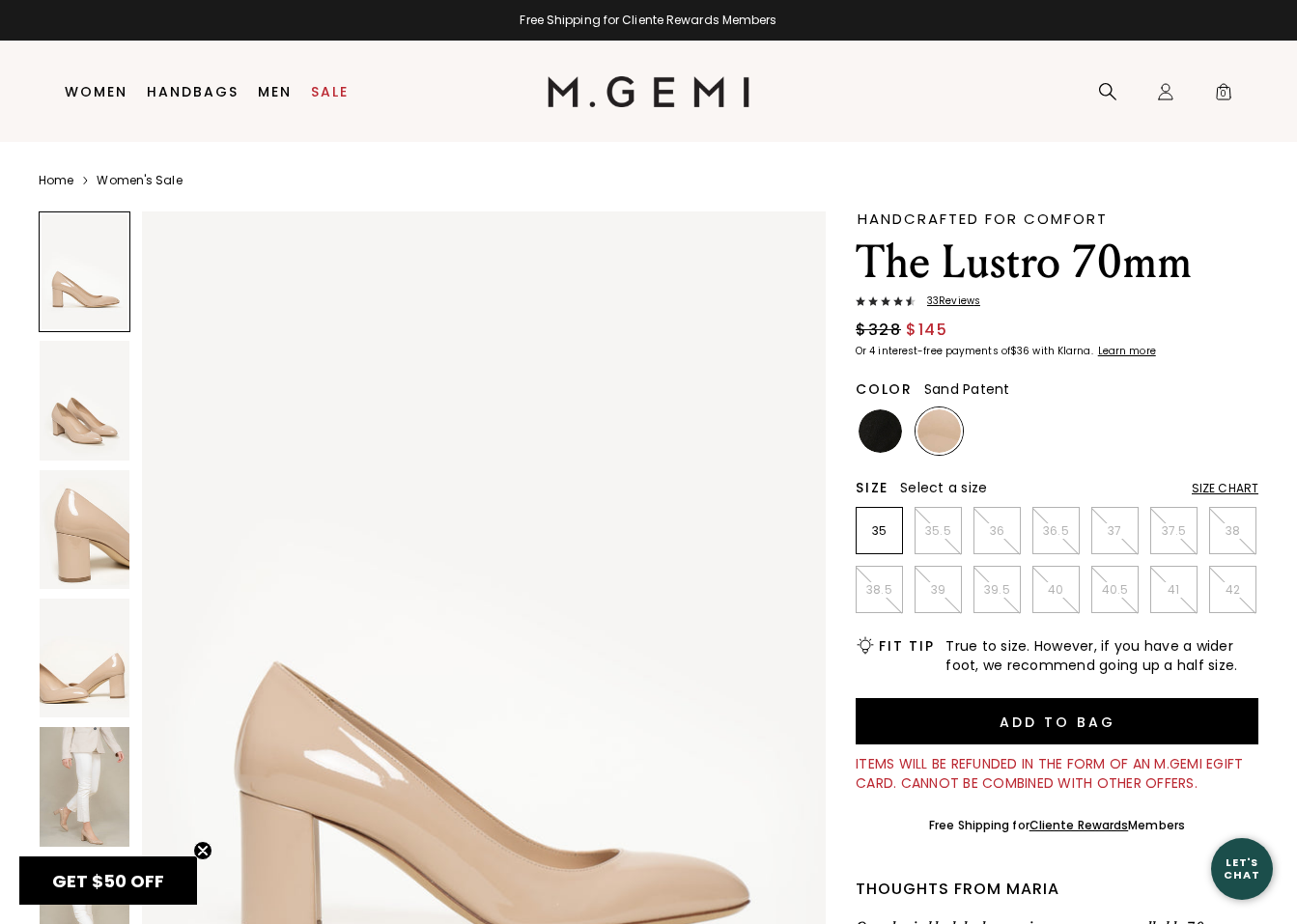 scroll, scrollTop: 0, scrollLeft: 0, axis: both 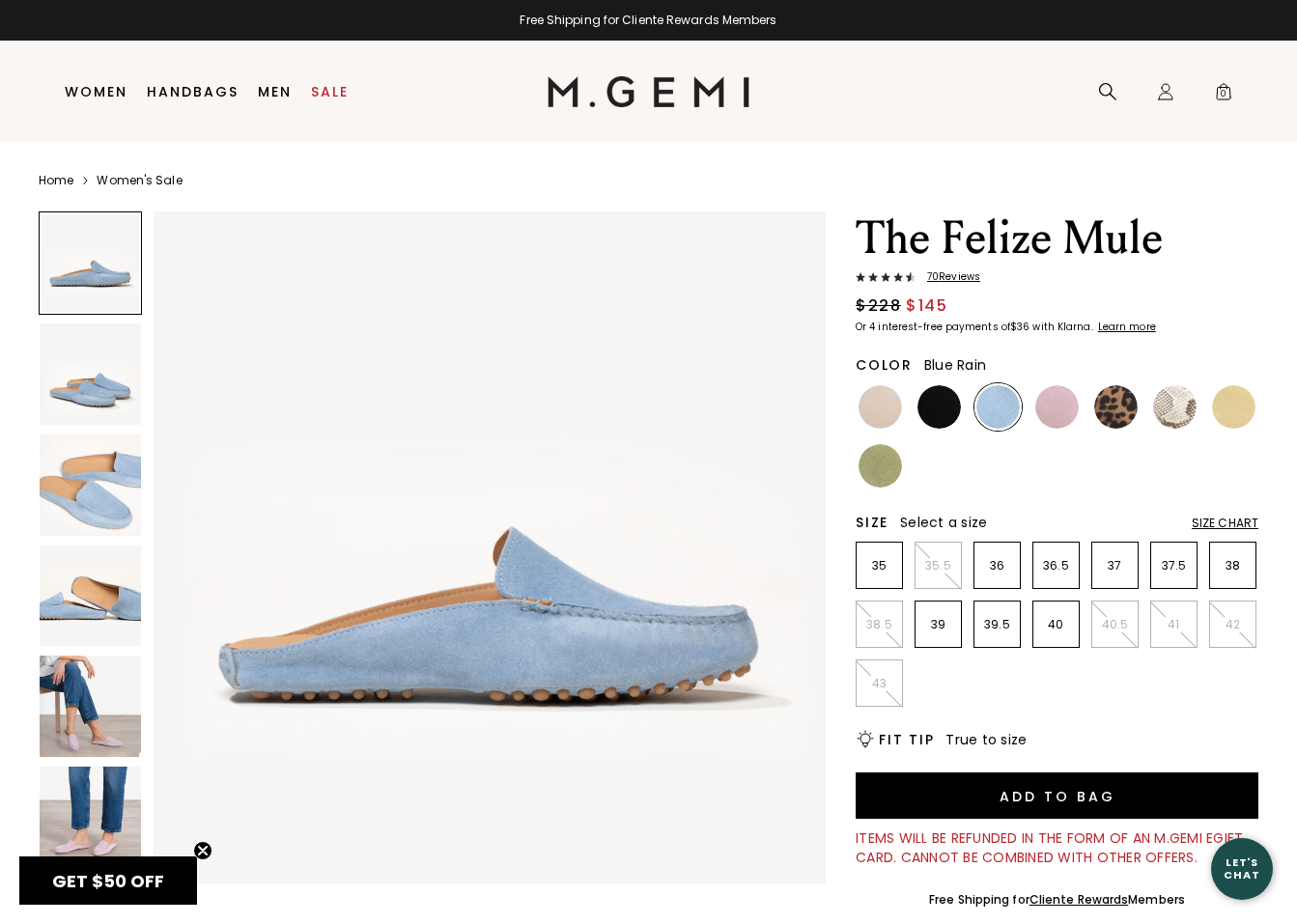 click at bounding box center [90, 817] 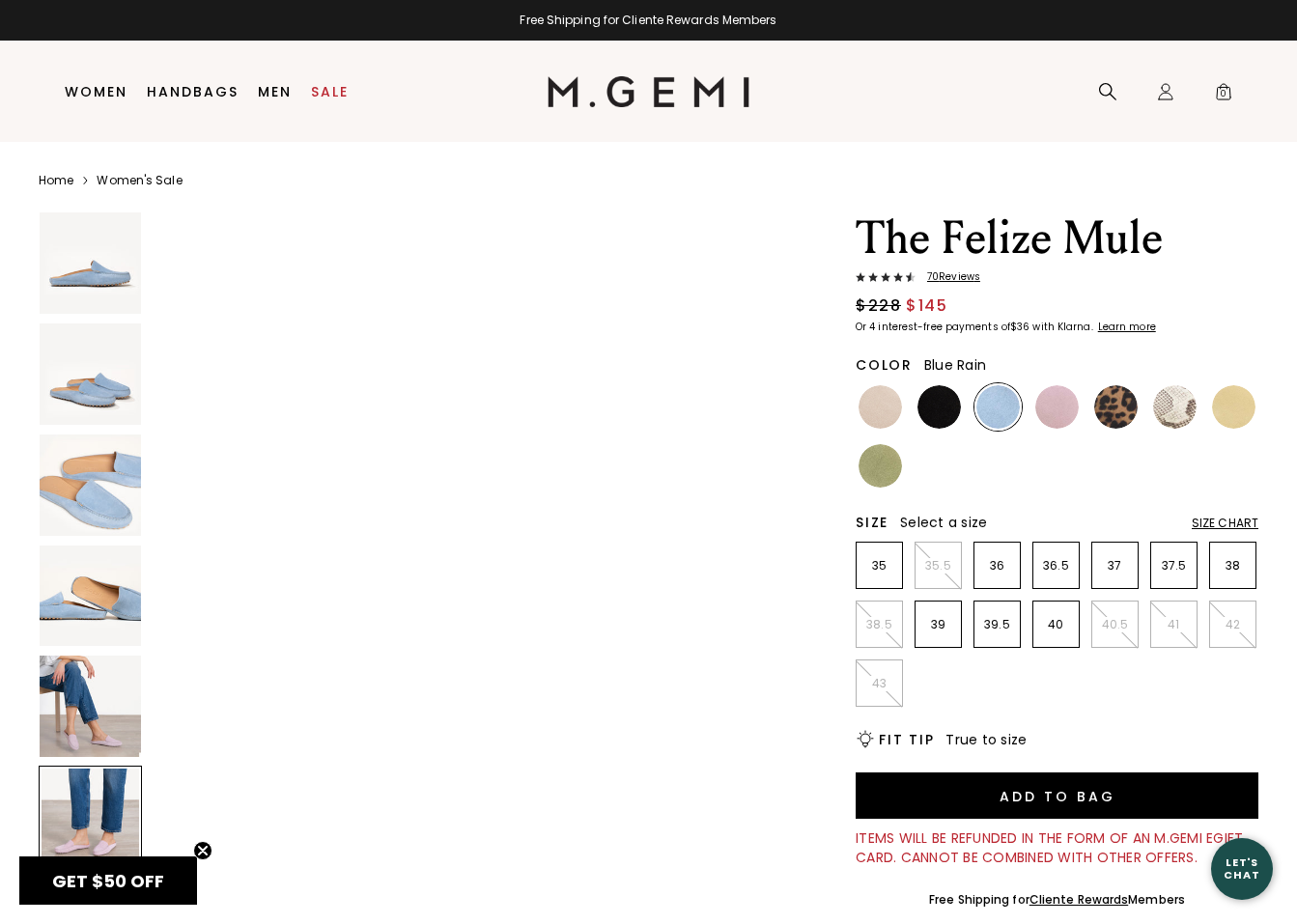 scroll, scrollTop: 3385, scrollLeft: 0, axis: vertical 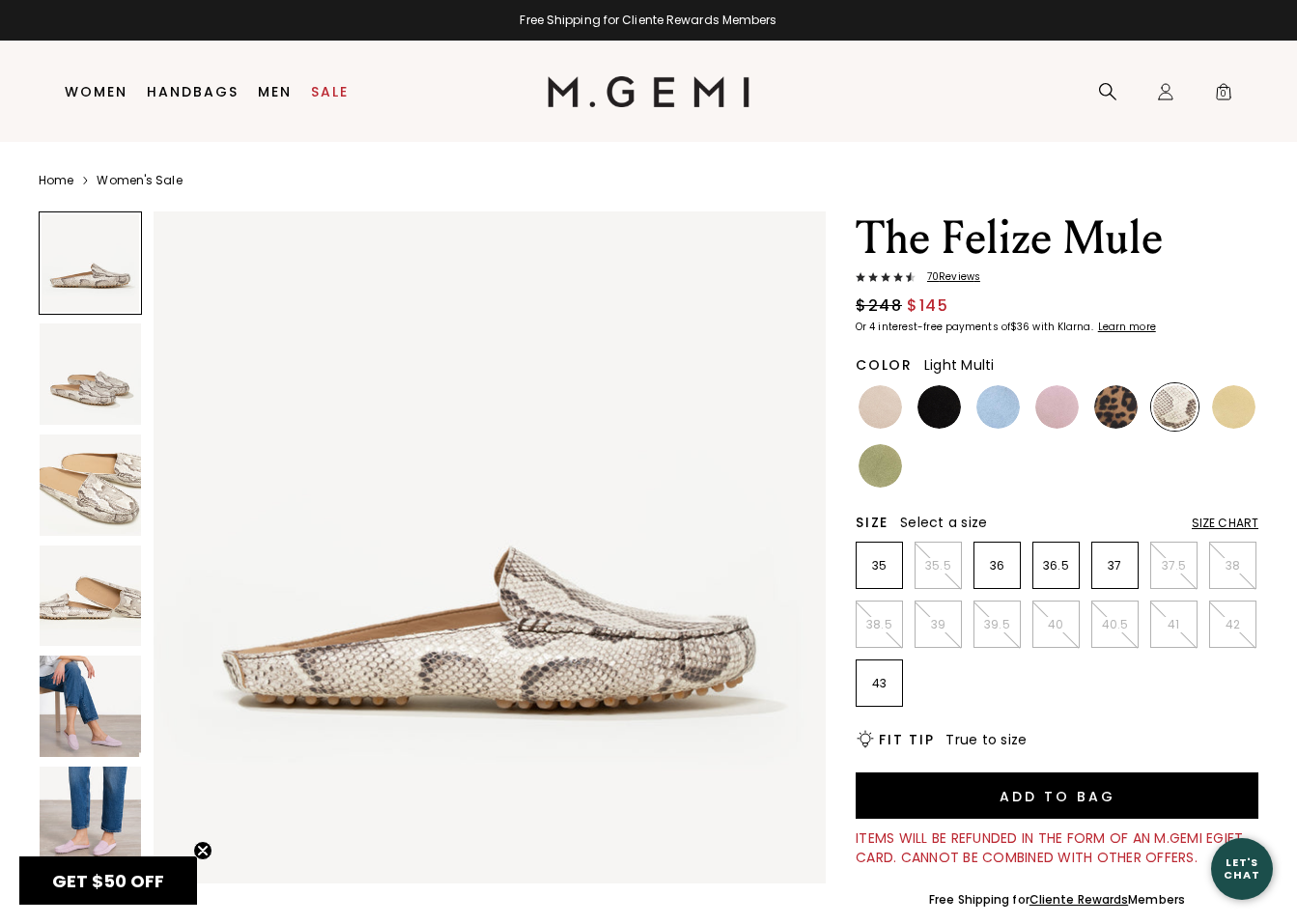 click at bounding box center (90, 596) 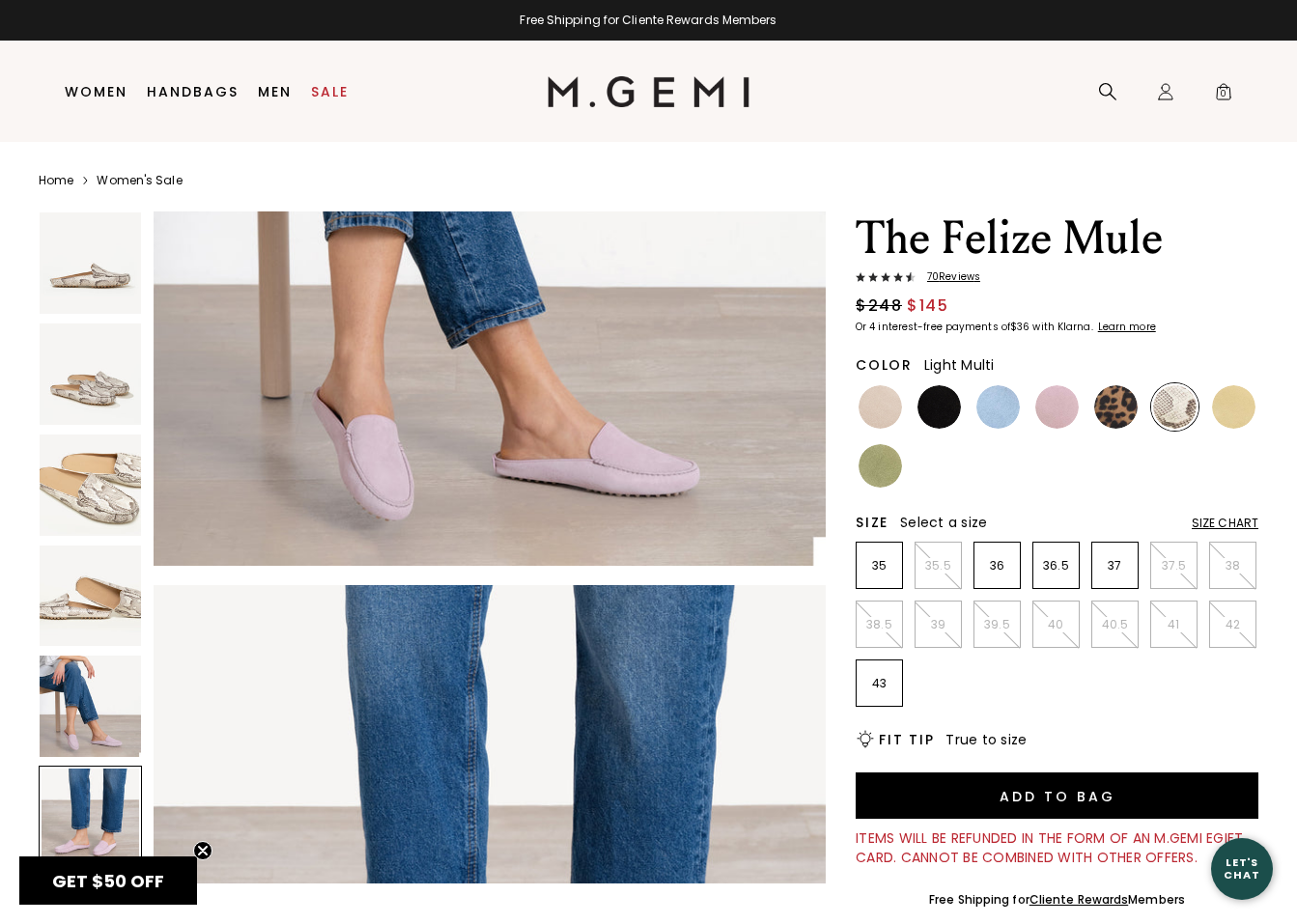 scroll, scrollTop: 3404, scrollLeft: 0, axis: vertical 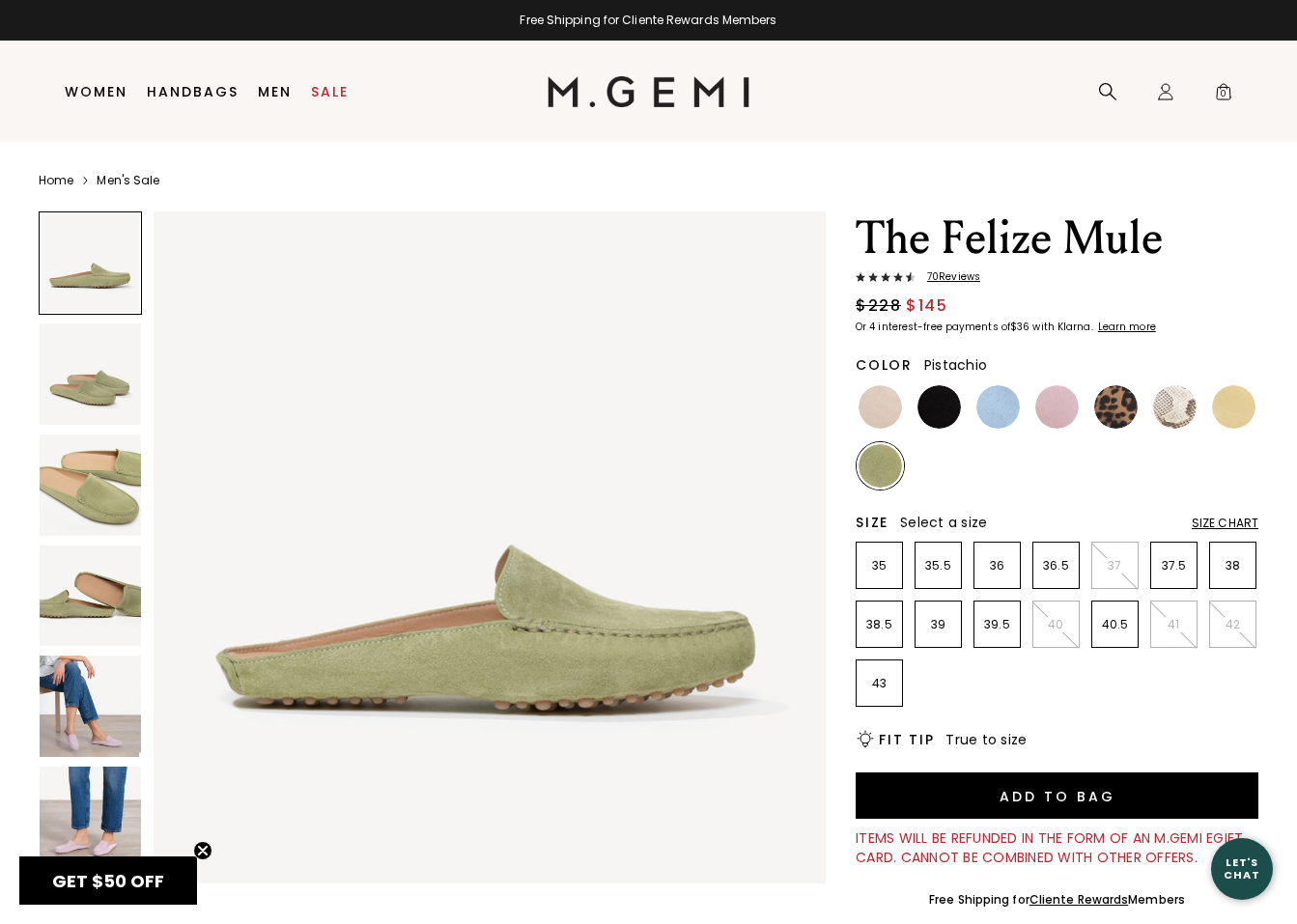 click at bounding box center [90, 485] 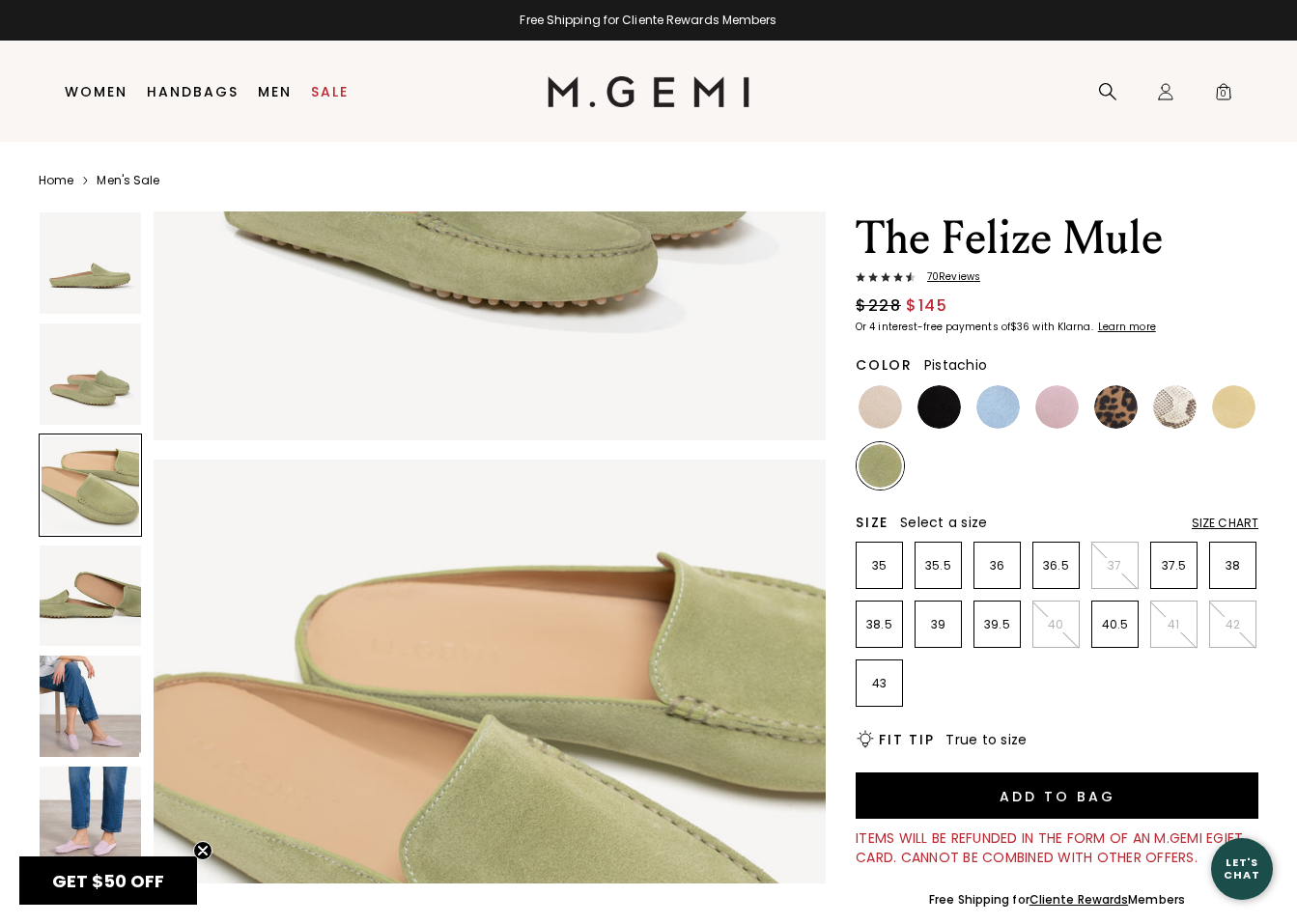 scroll, scrollTop: 1331, scrollLeft: 0, axis: vertical 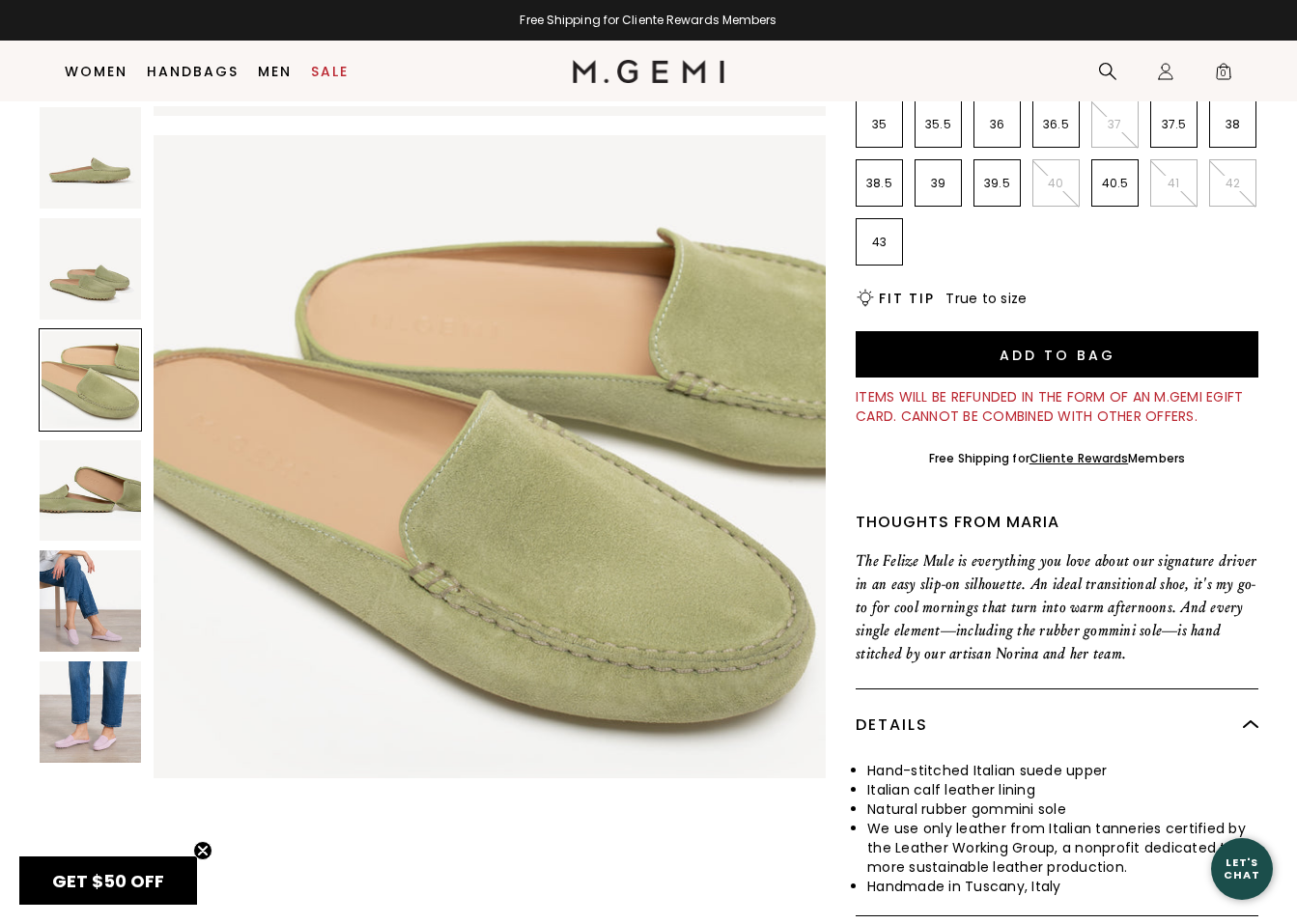 click at bounding box center (90, 601) 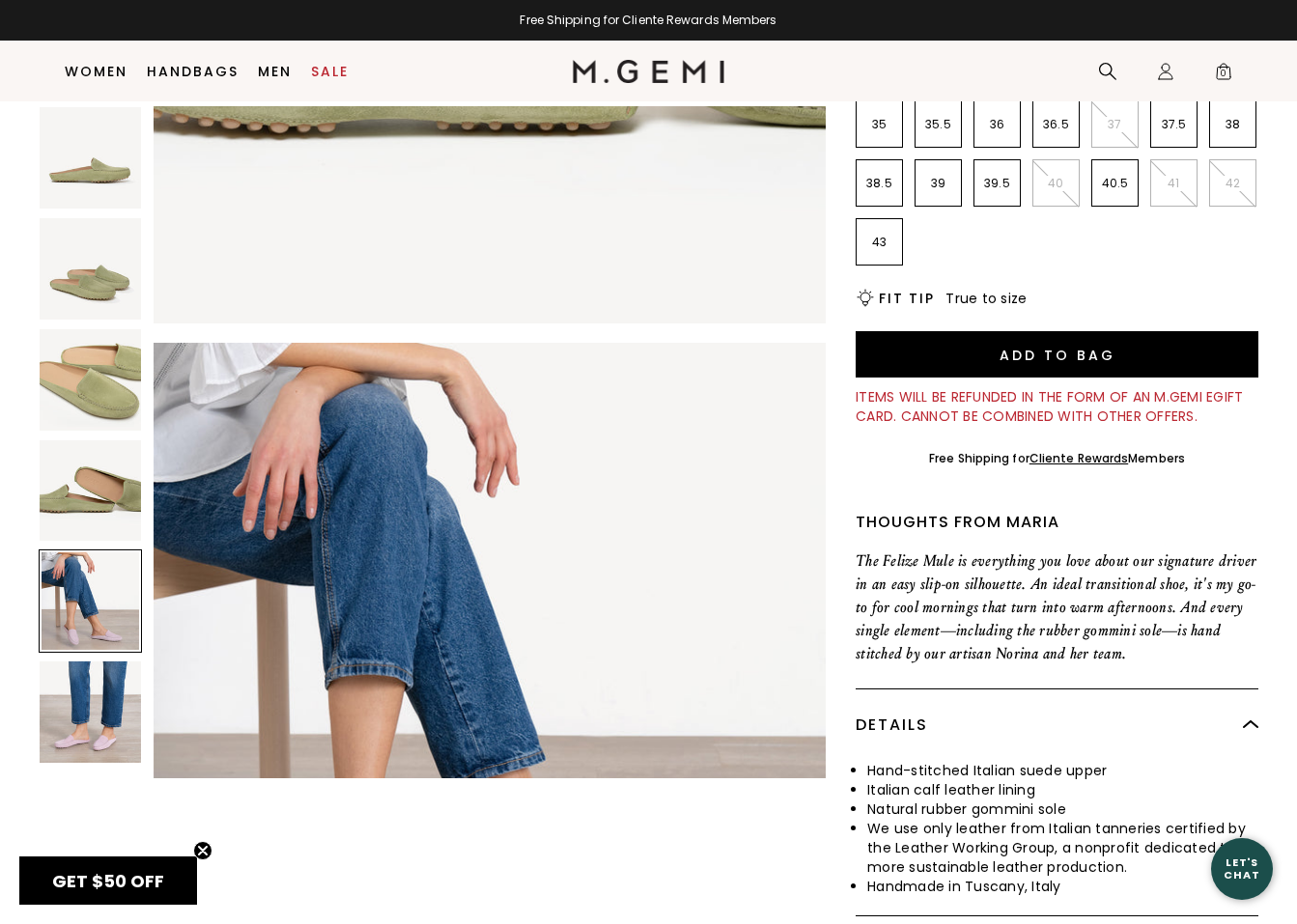scroll, scrollTop: 2708, scrollLeft: 0, axis: vertical 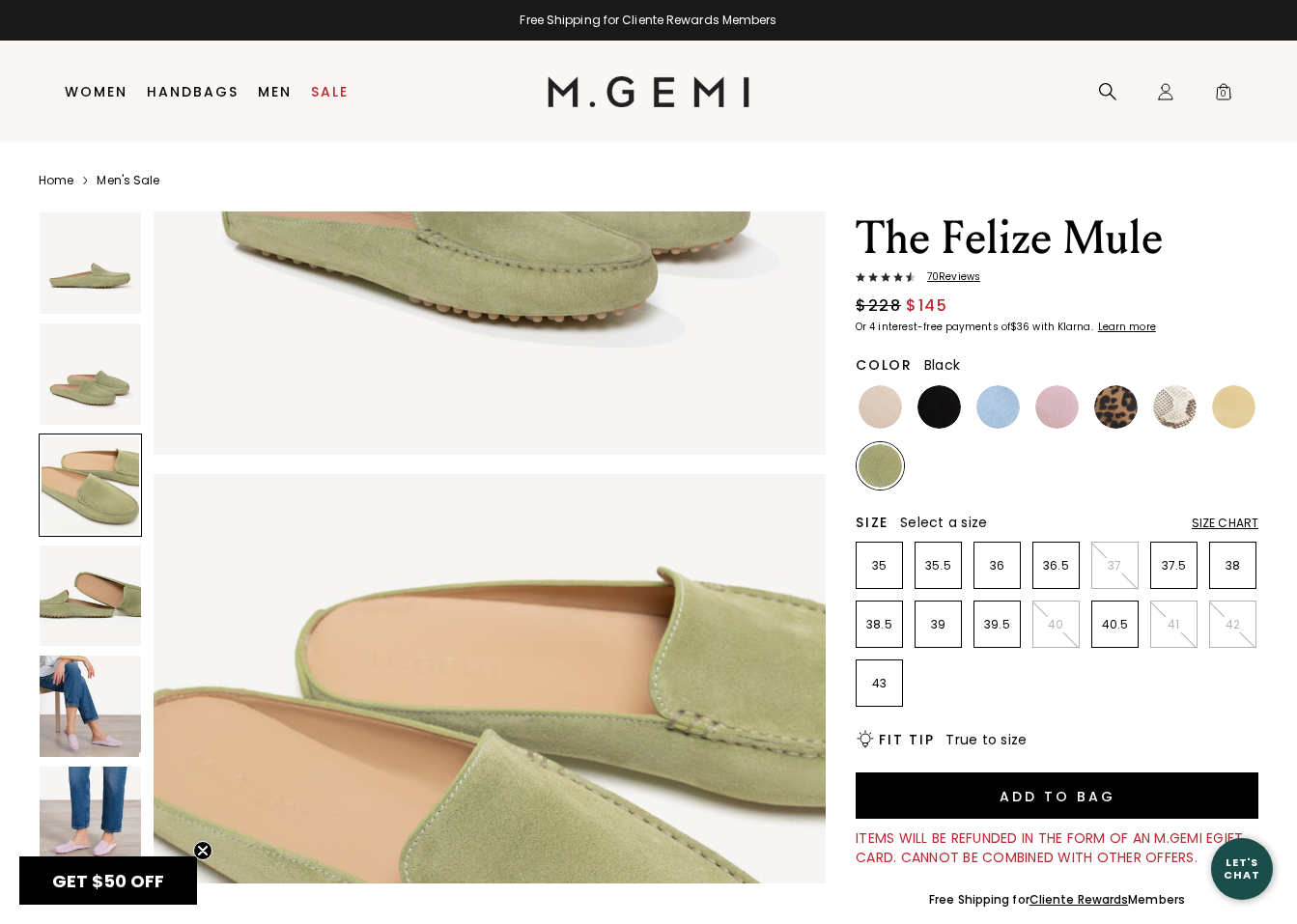 click at bounding box center [939, 406] 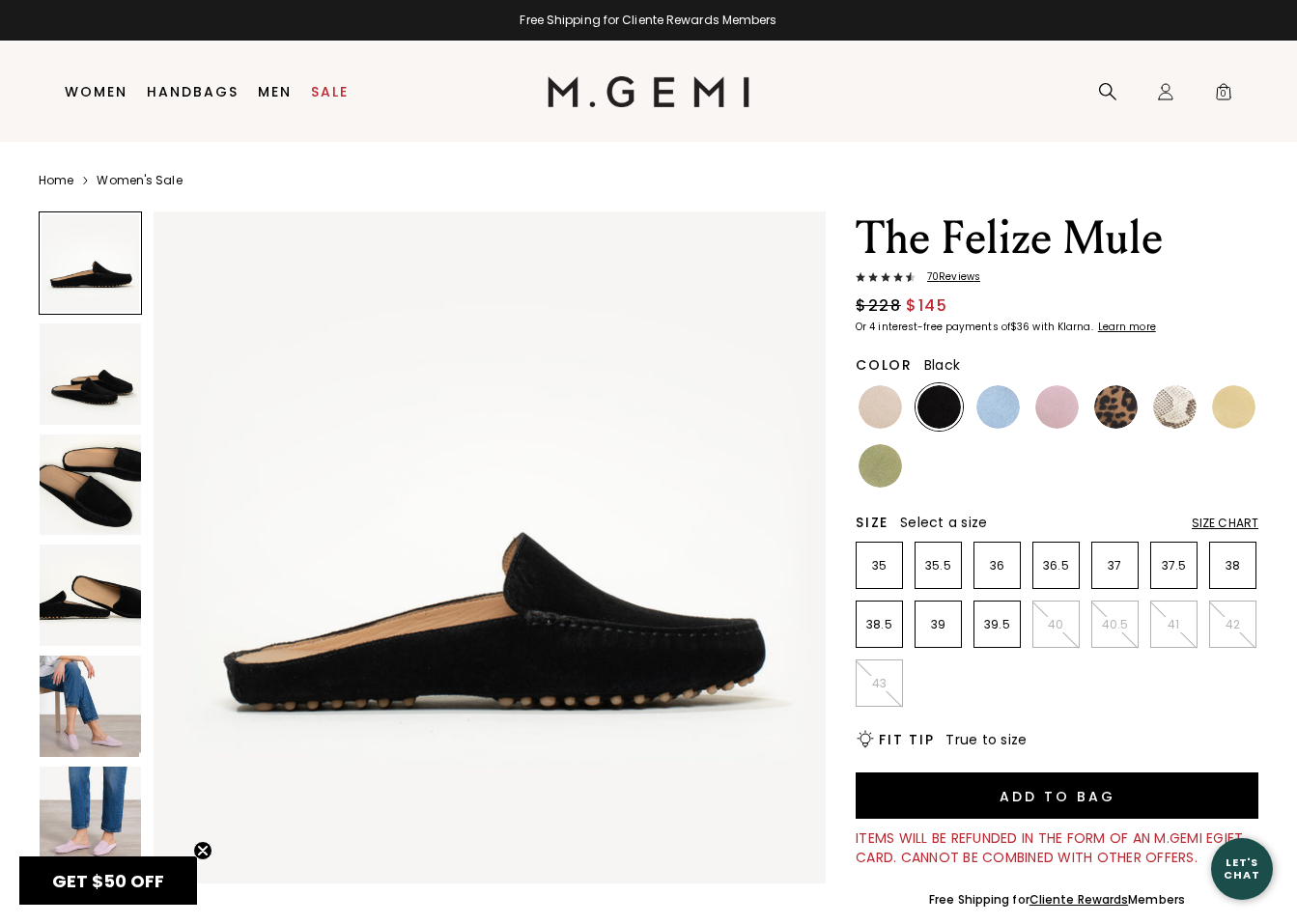 scroll, scrollTop: 0, scrollLeft: 0, axis: both 